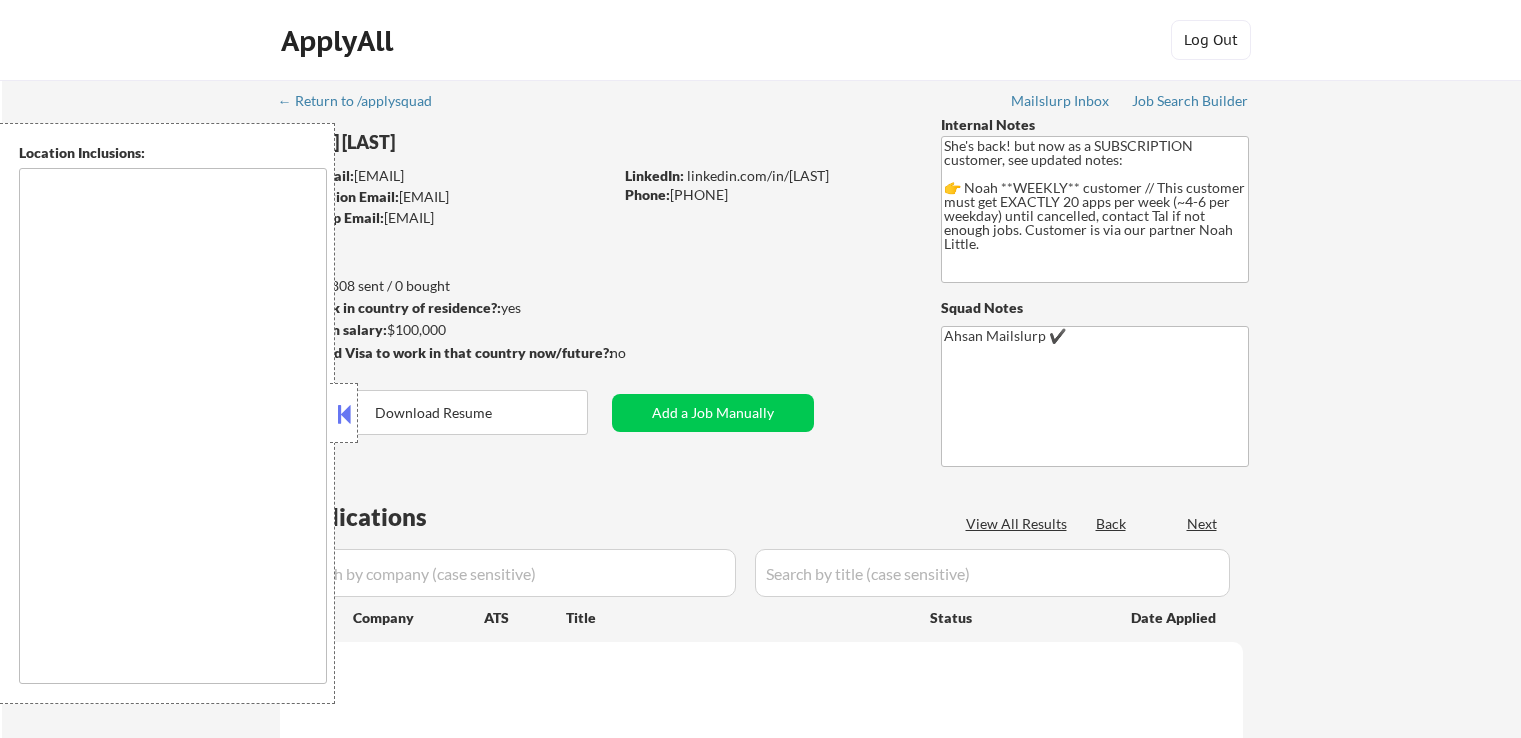 scroll, scrollTop: 0, scrollLeft: 0, axis: both 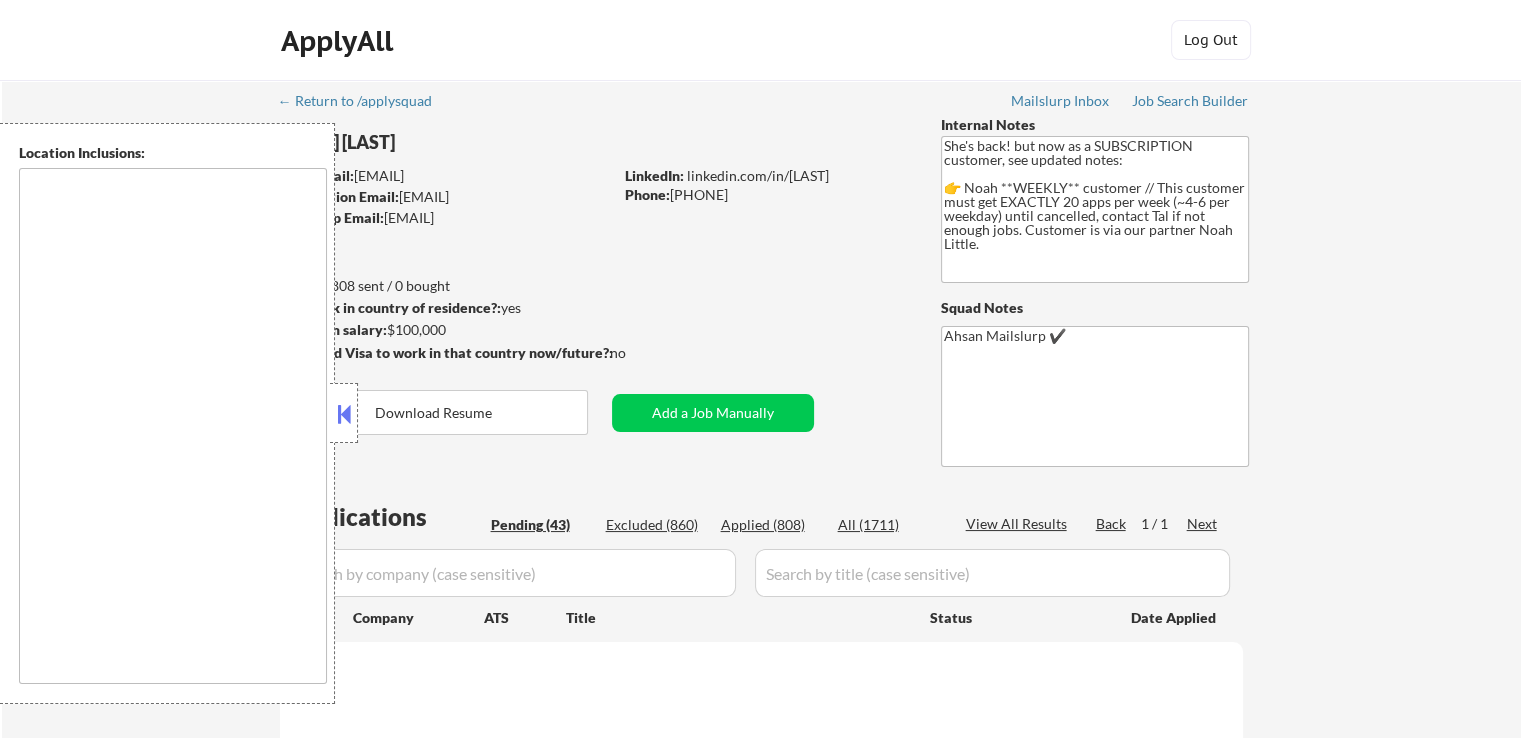 type on "[CITY], [STATE] [CITY], [STATE] [CITY], [STATE] [CITY], [STATE] [CITY], [STATE] [CITY], [STATE] [CITY], [STATE] [CITY], [STATE] [CITY], [STATE] [CITY], [STATE] [CITY], [STATE] [CITY], [STATE] [CITY], [STATE] [CITY], [STATE] [CITY], [STATE] [CITY], [STATE] remote" 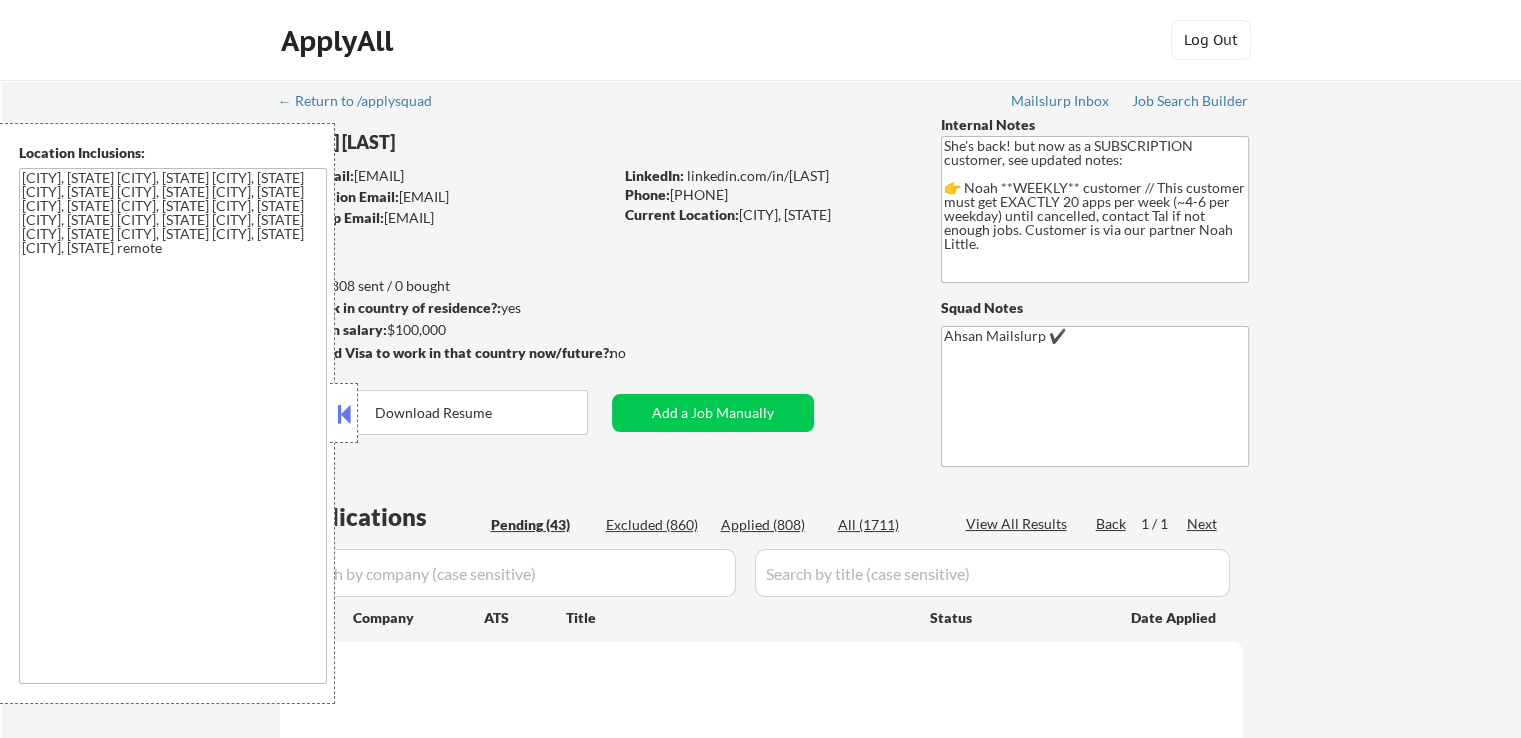 scroll, scrollTop: 100, scrollLeft: 0, axis: vertical 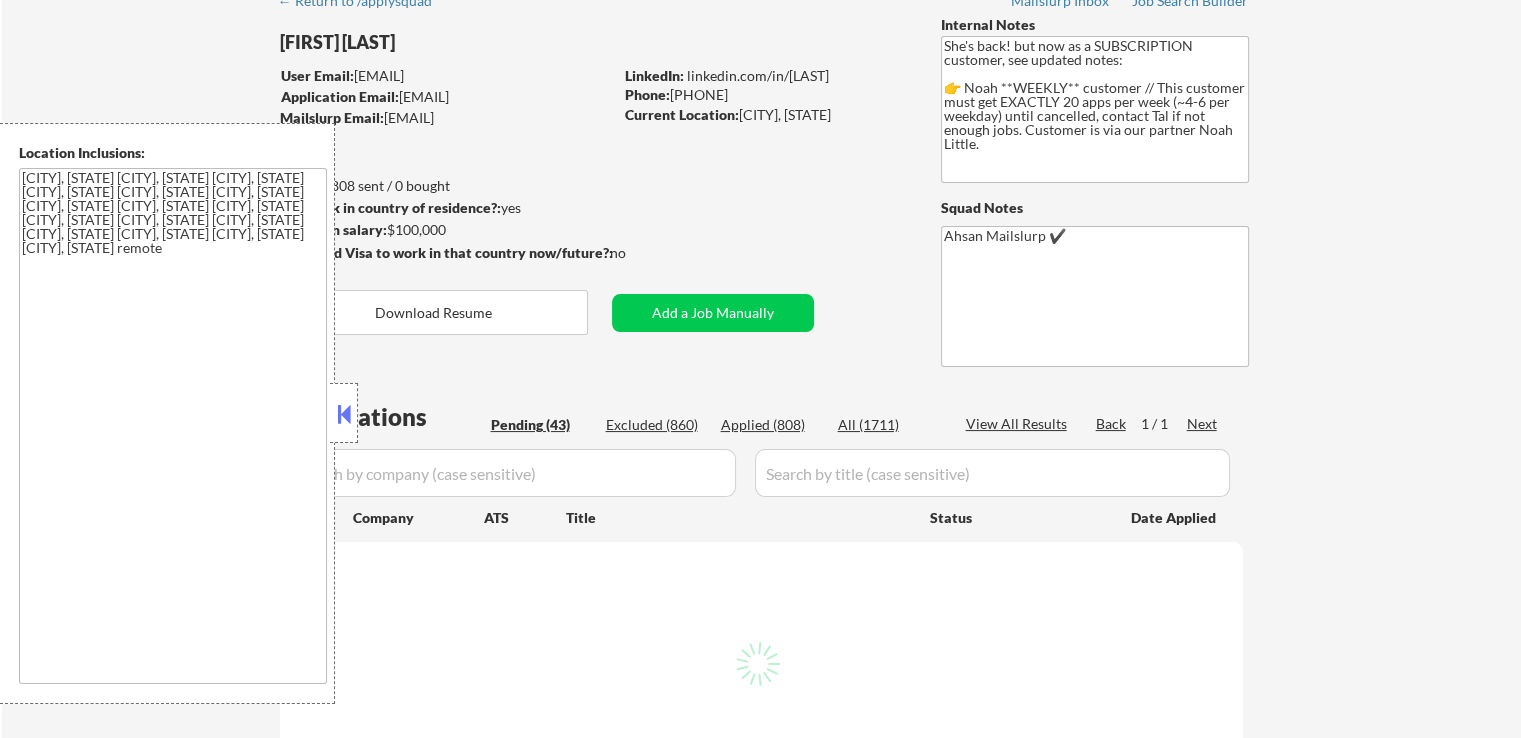 select on ""pending"" 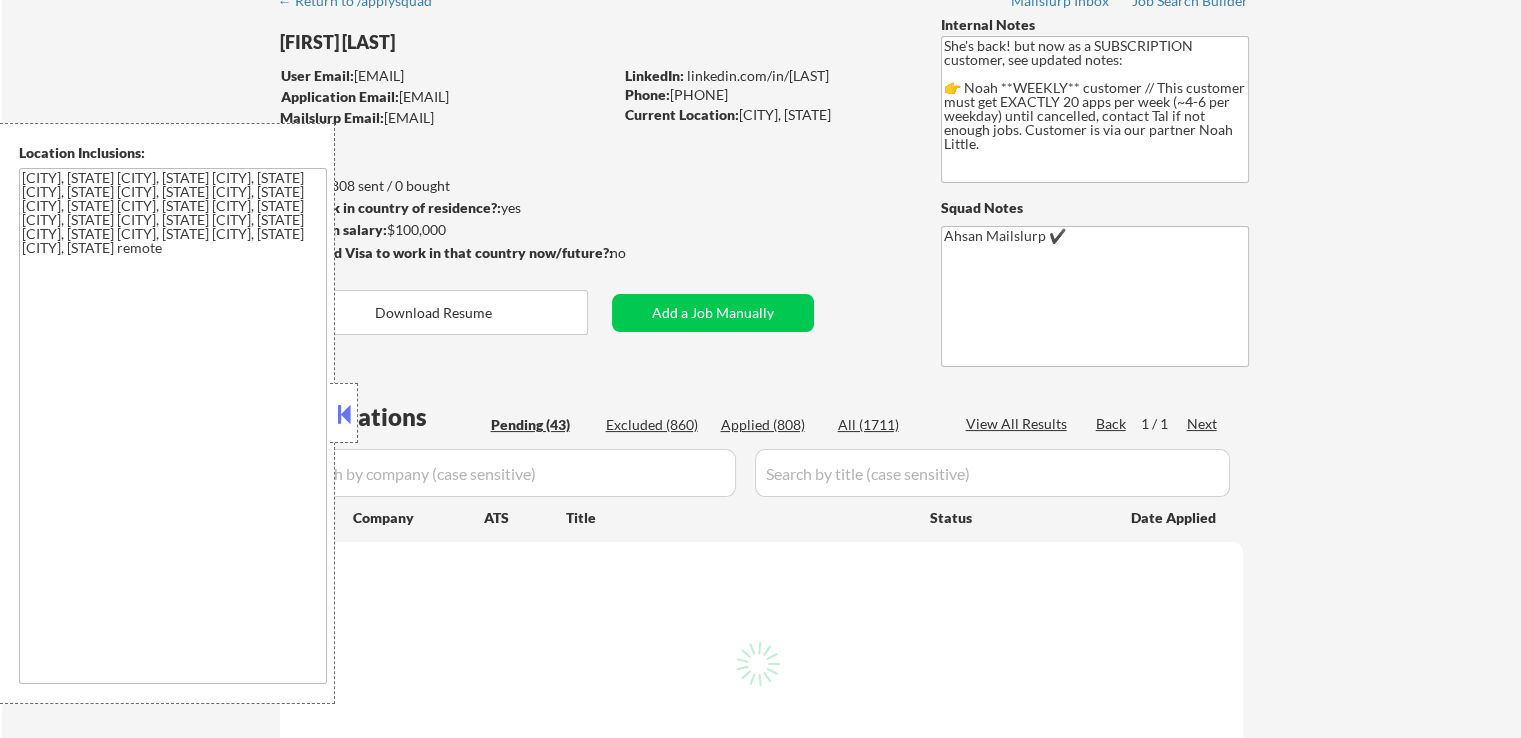 select on ""pending"" 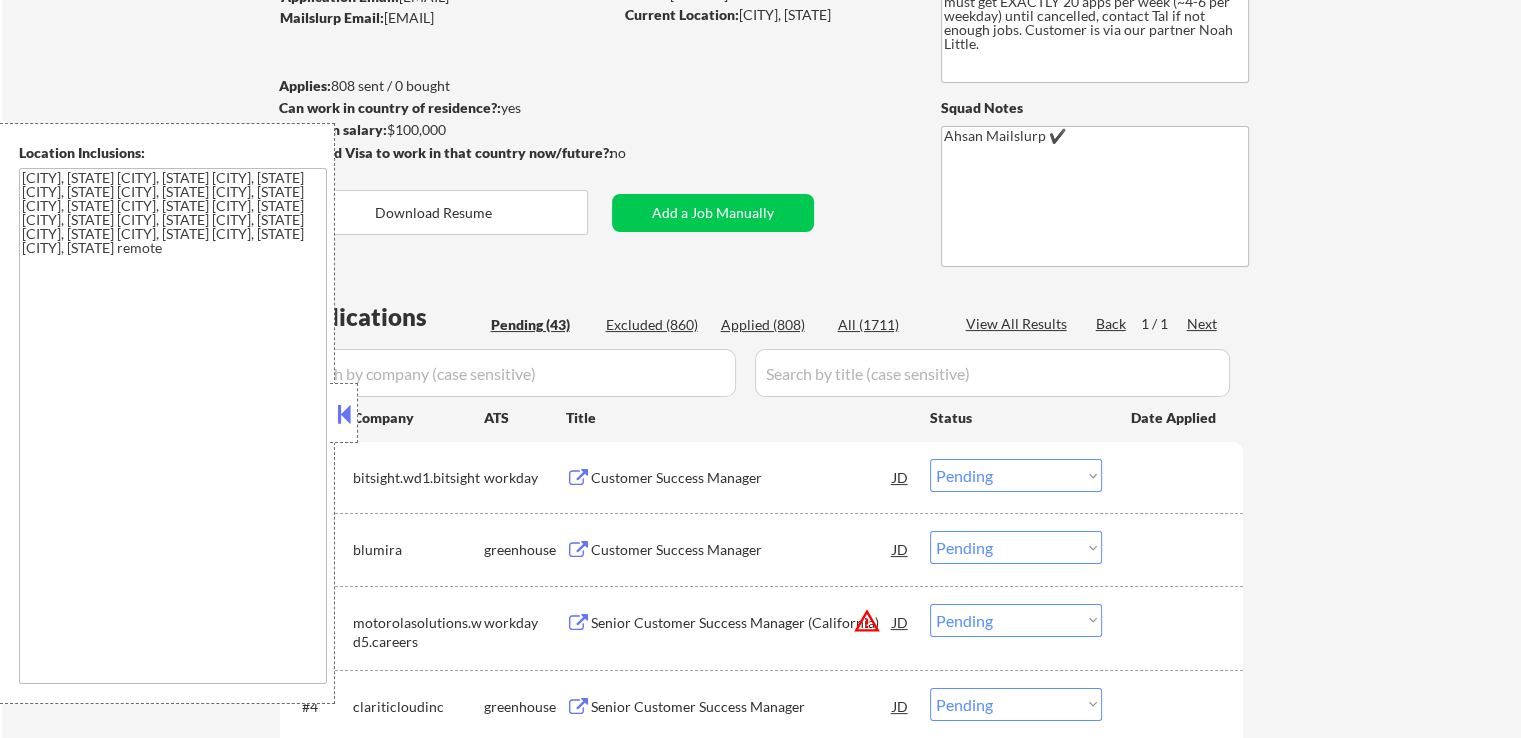 scroll, scrollTop: 300, scrollLeft: 0, axis: vertical 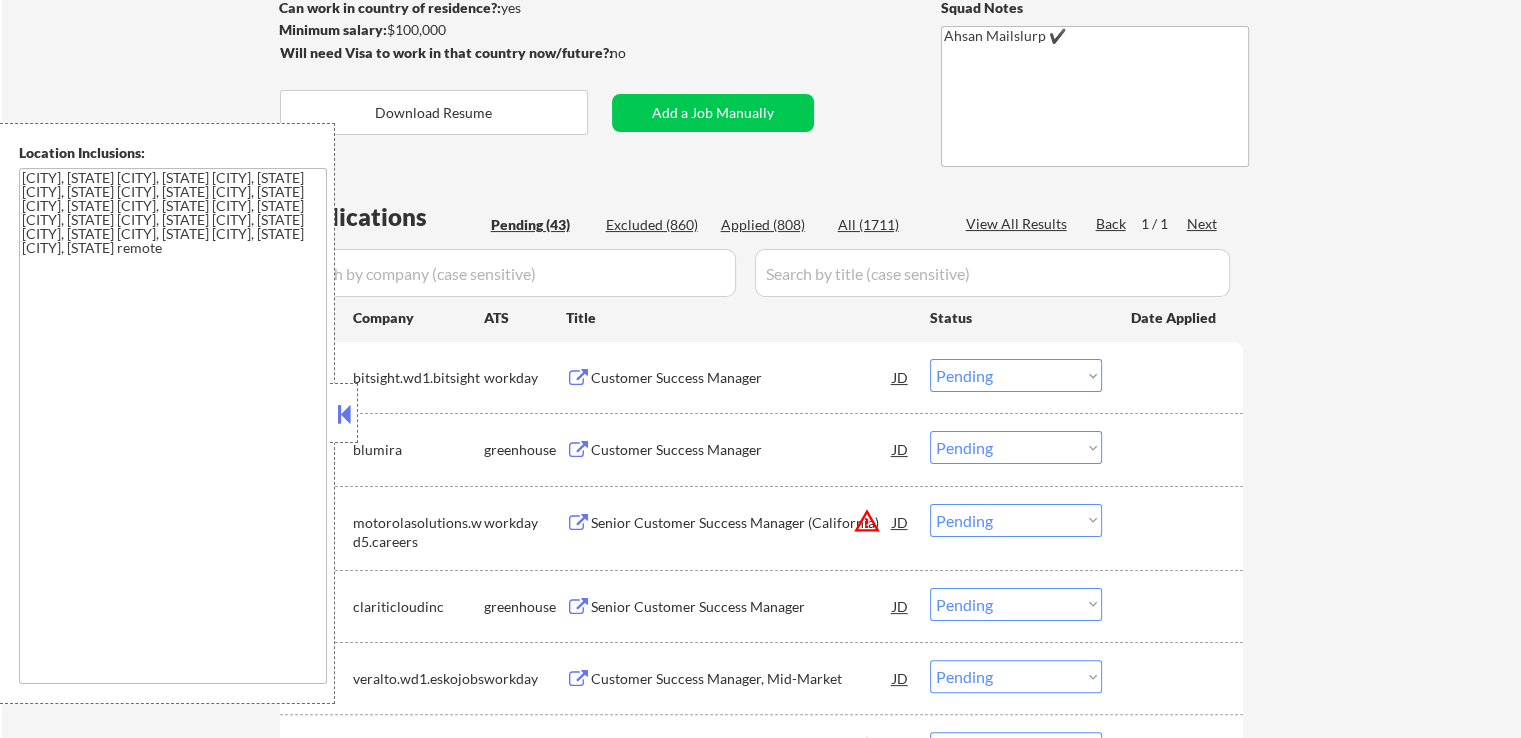 click at bounding box center (578, 450) 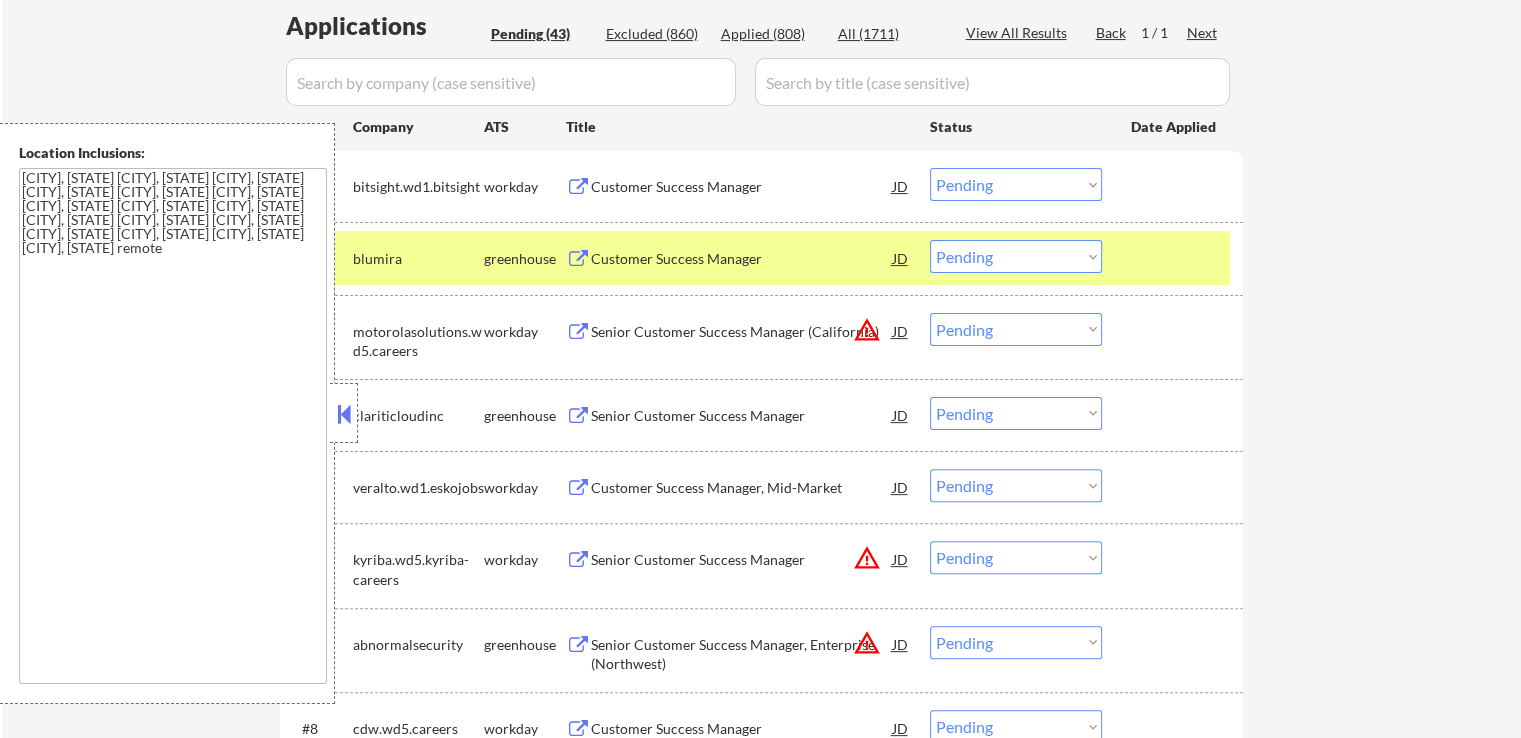 scroll, scrollTop: 500, scrollLeft: 0, axis: vertical 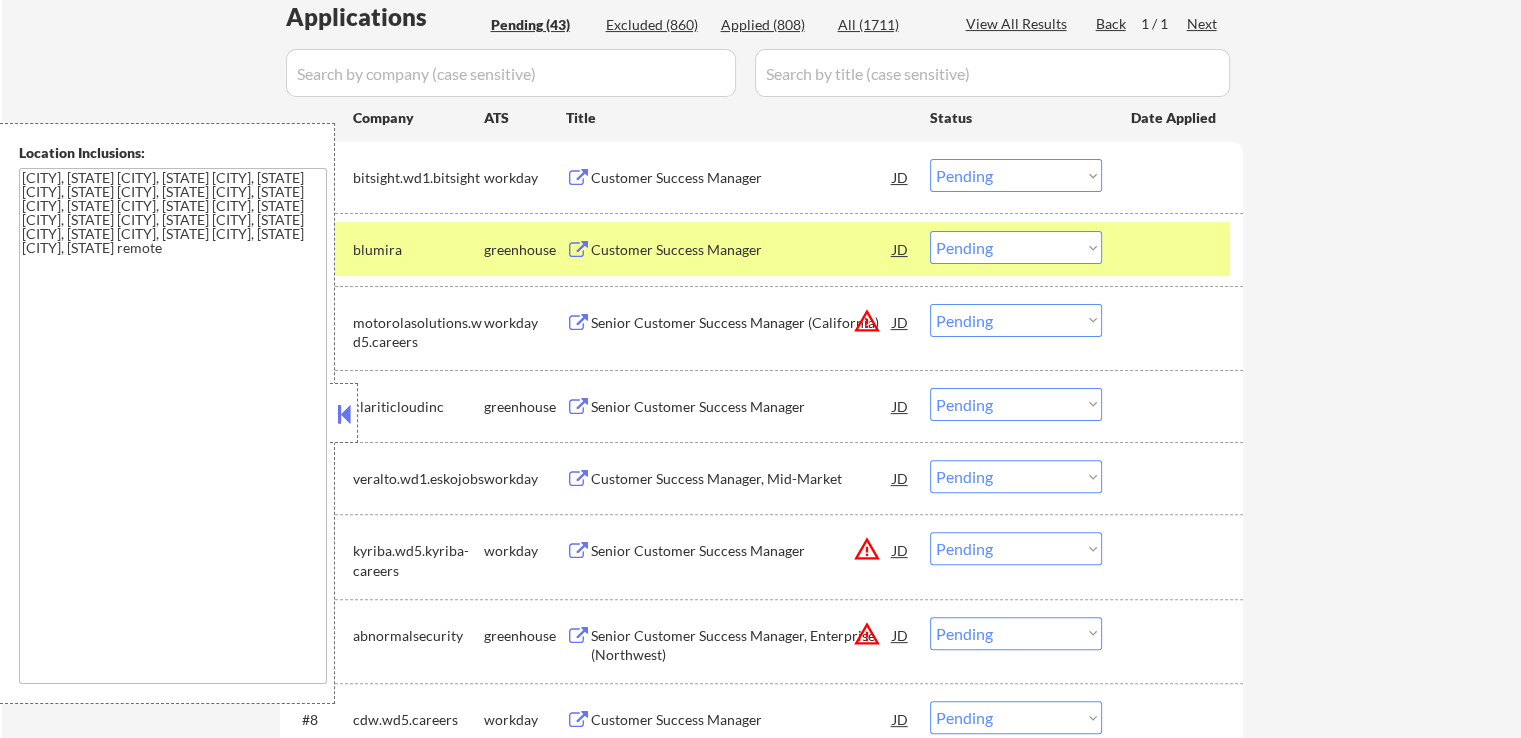 click at bounding box center (578, 407) 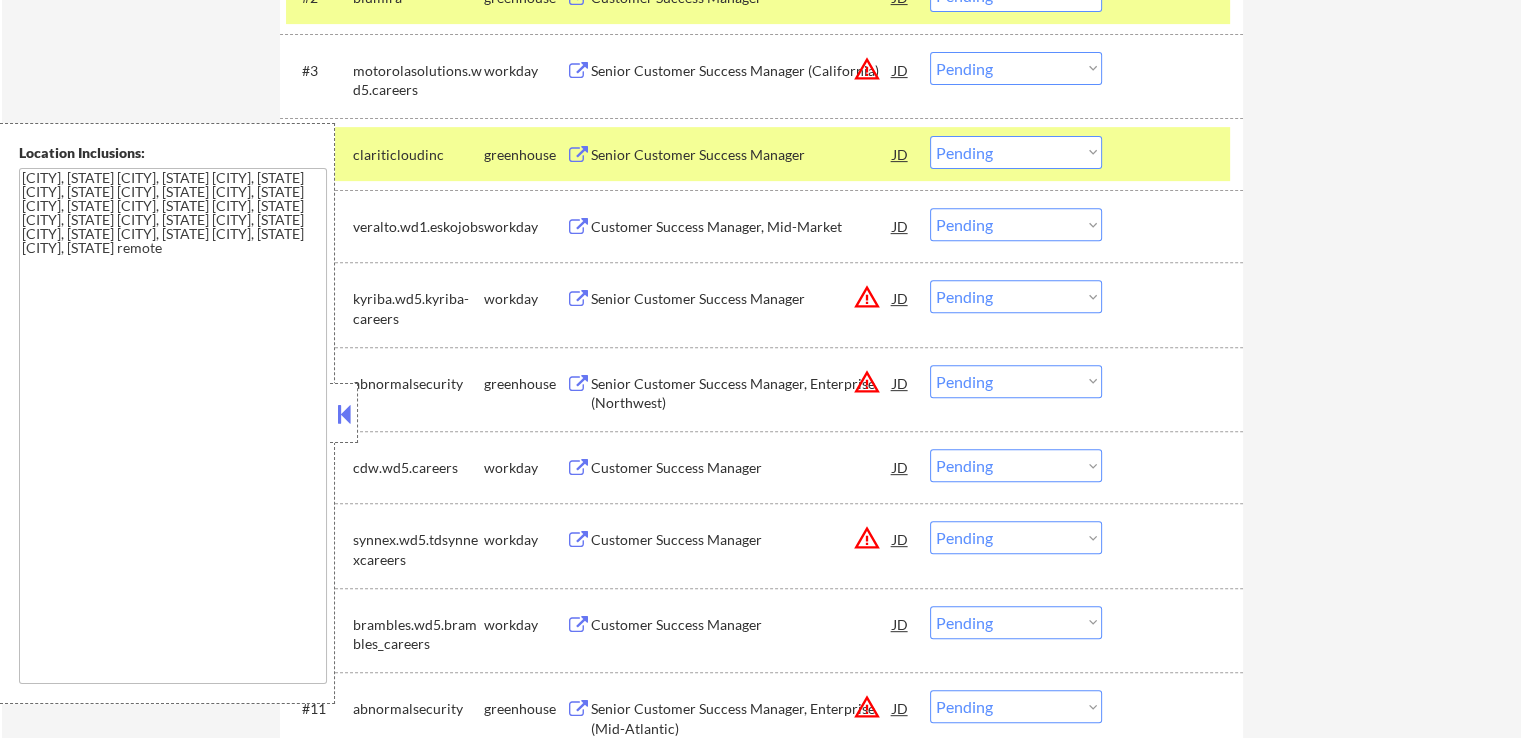 scroll, scrollTop: 800, scrollLeft: 0, axis: vertical 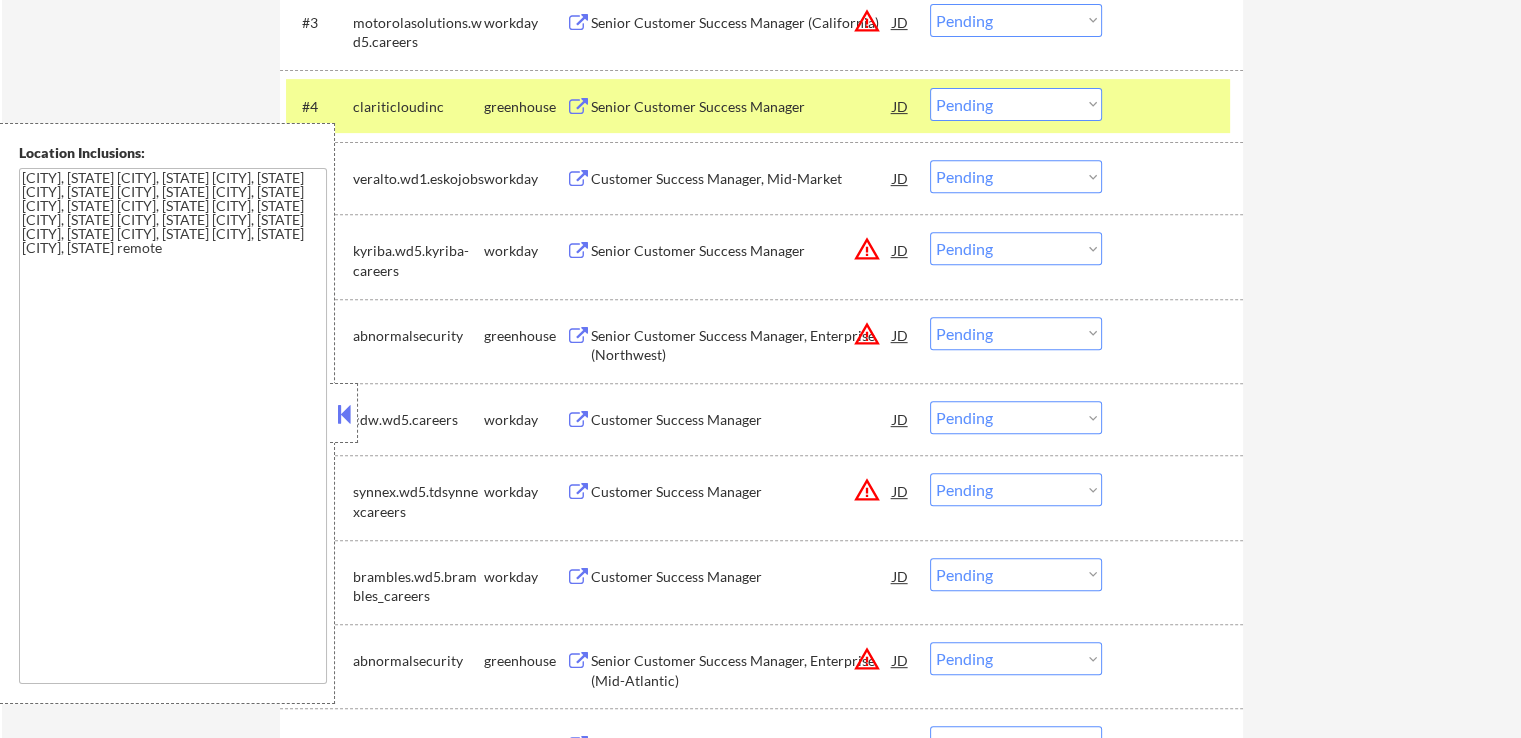click at bounding box center [578, 336] 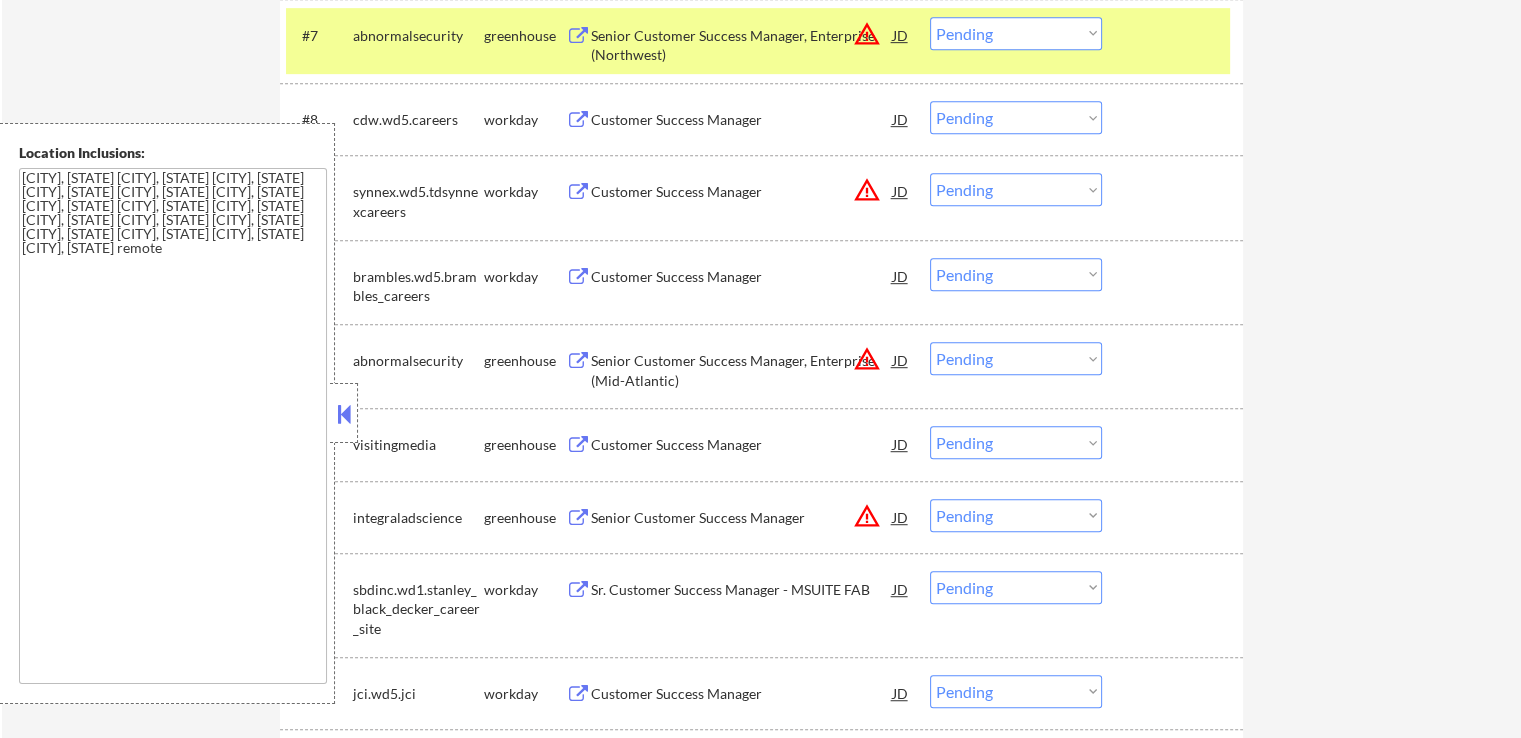 scroll, scrollTop: 1200, scrollLeft: 0, axis: vertical 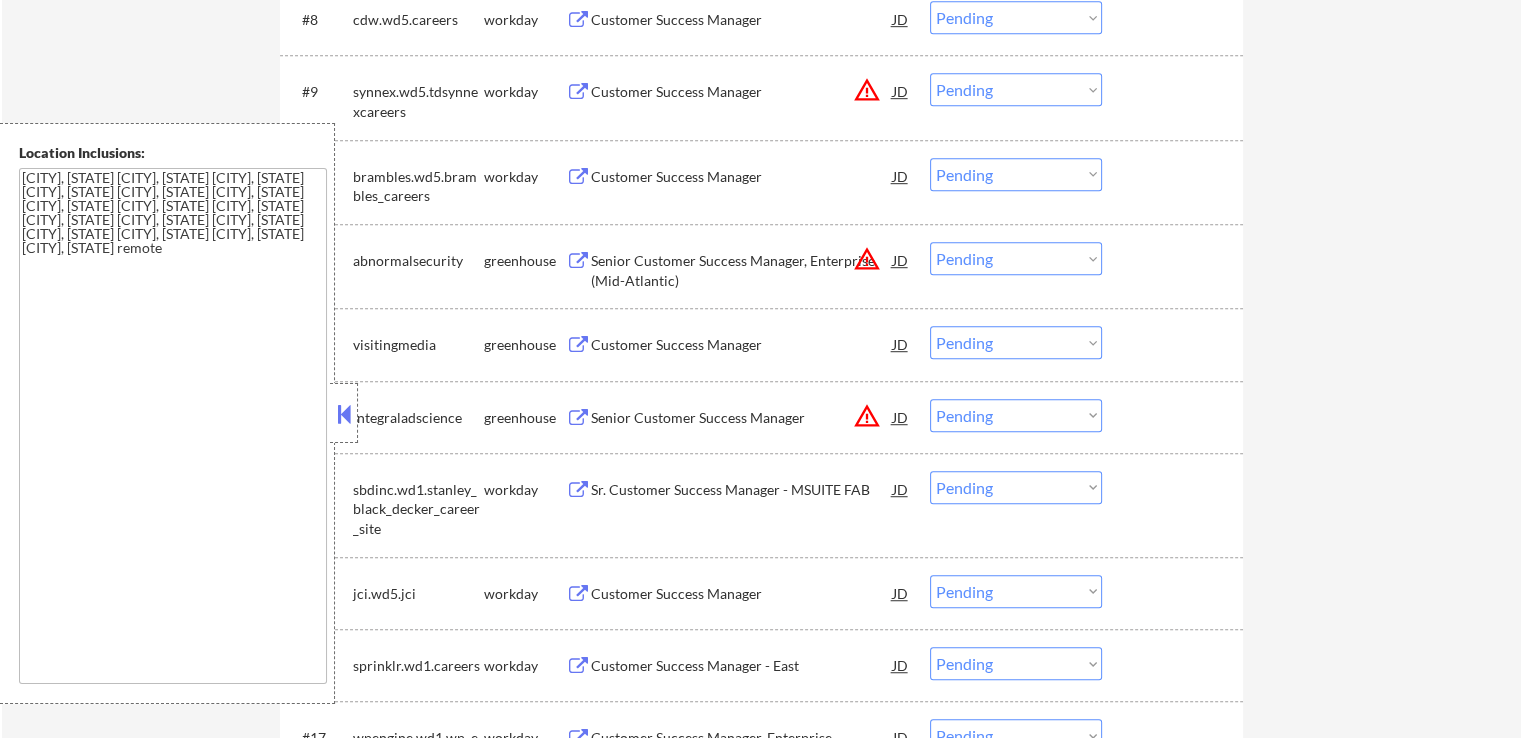 click at bounding box center (578, 261) 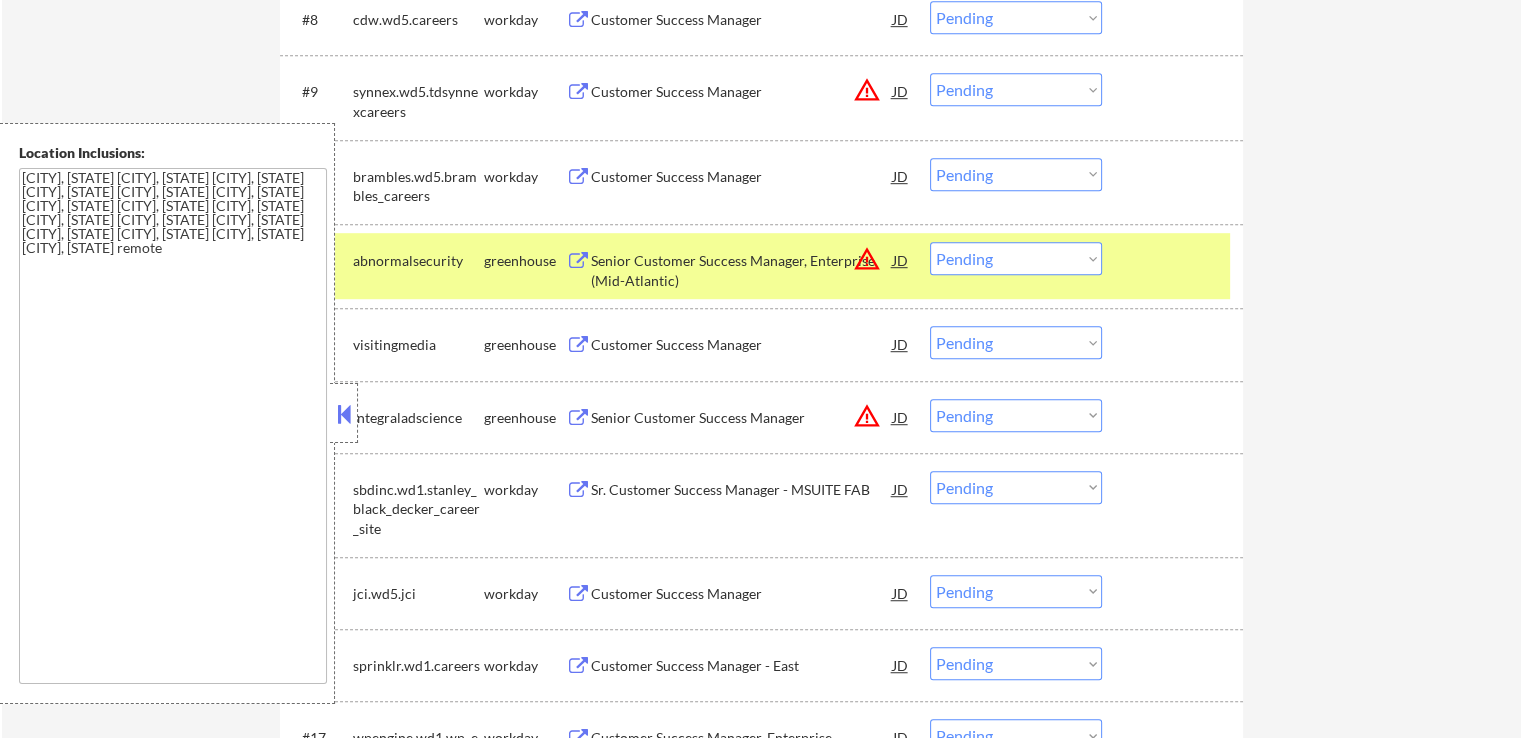 click at bounding box center [578, 345] 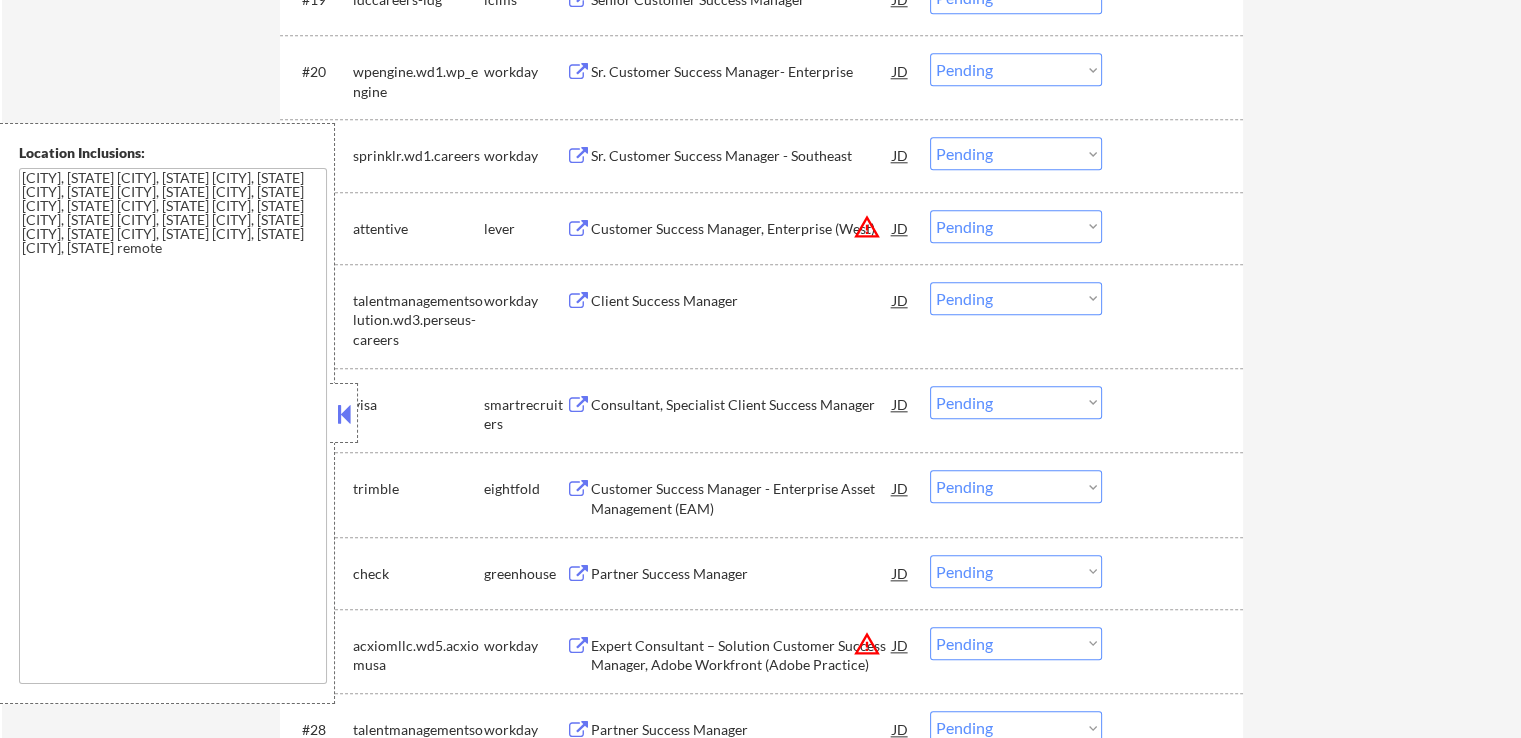 scroll, scrollTop: 2300, scrollLeft: 0, axis: vertical 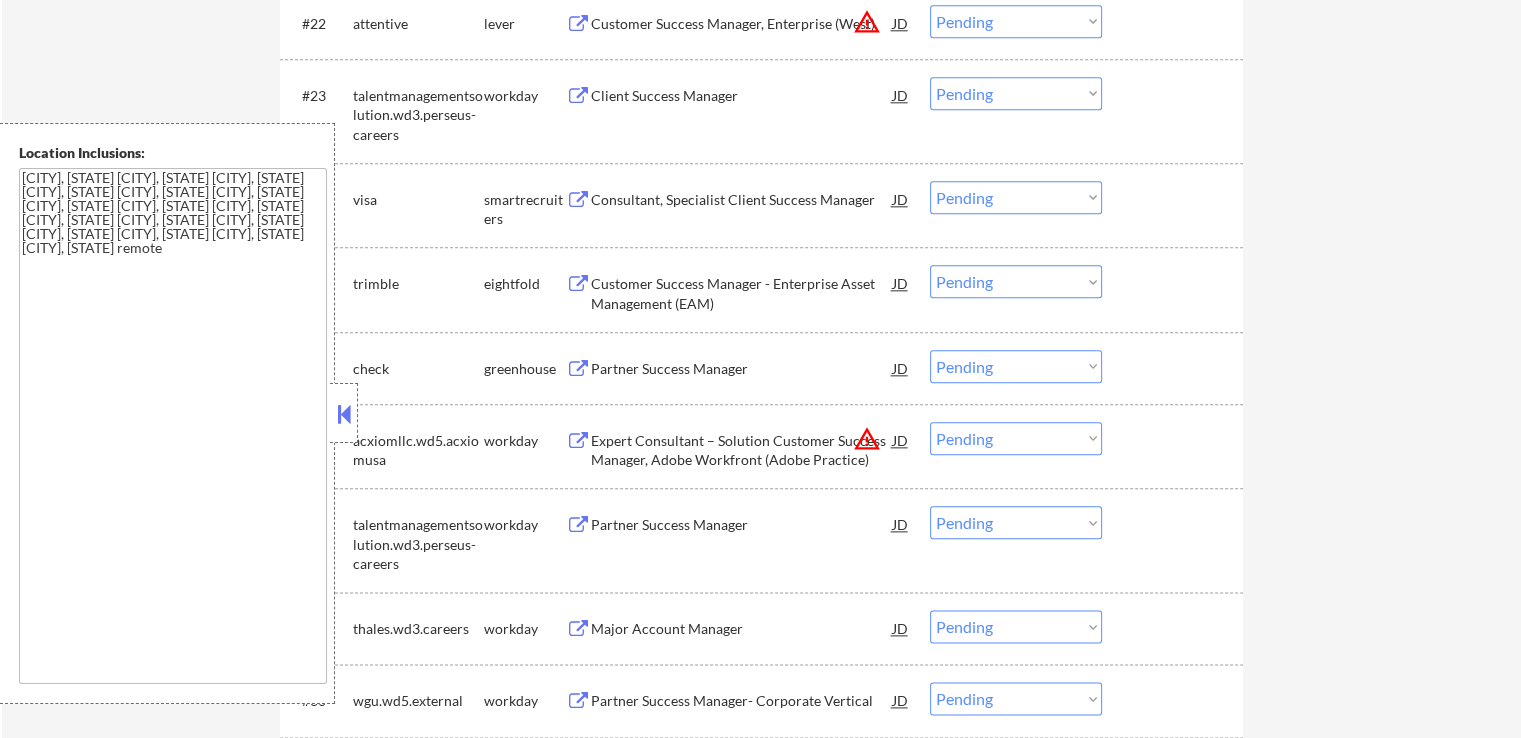 click at bounding box center [578, 369] 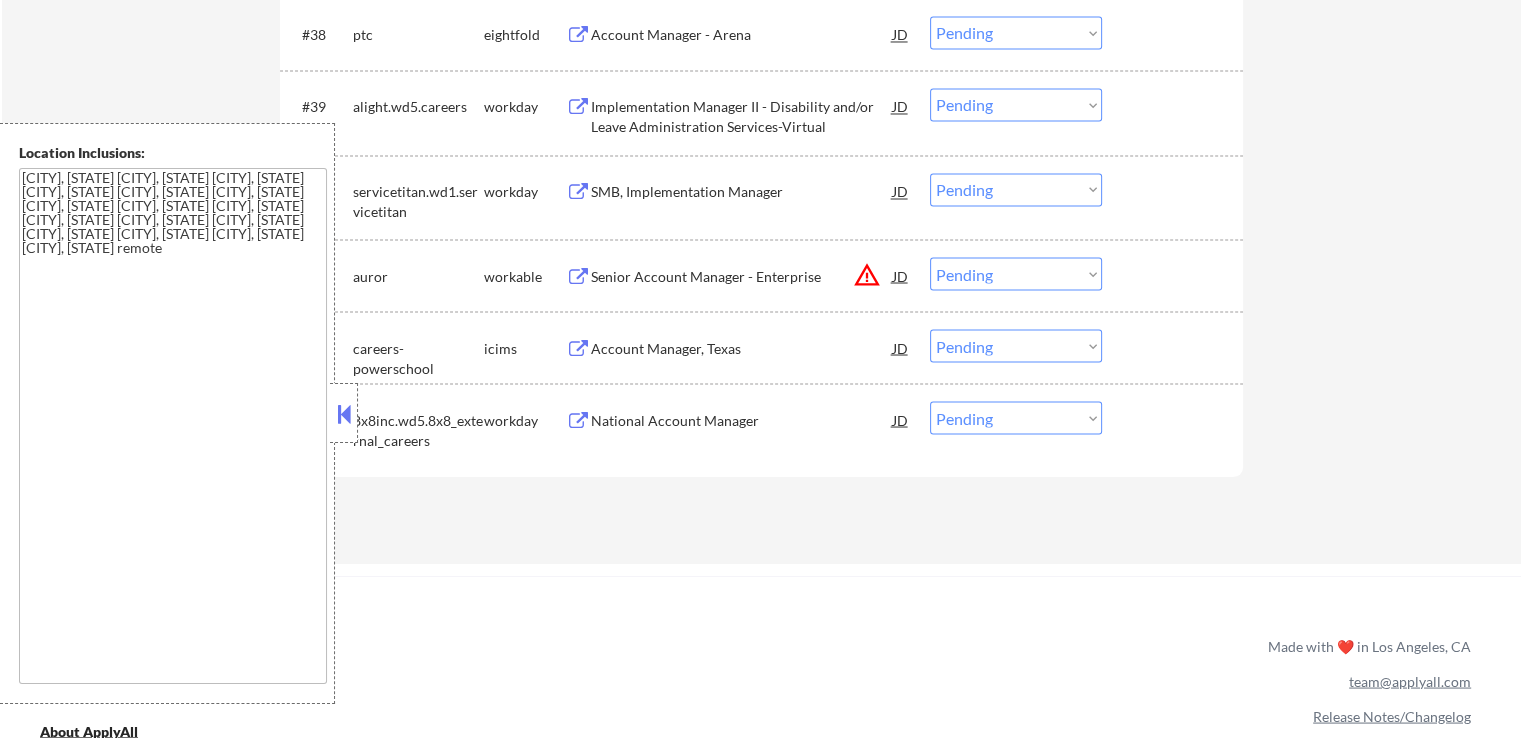 scroll, scrollTop: 3700, scrollLeft: 0, axis: vertical 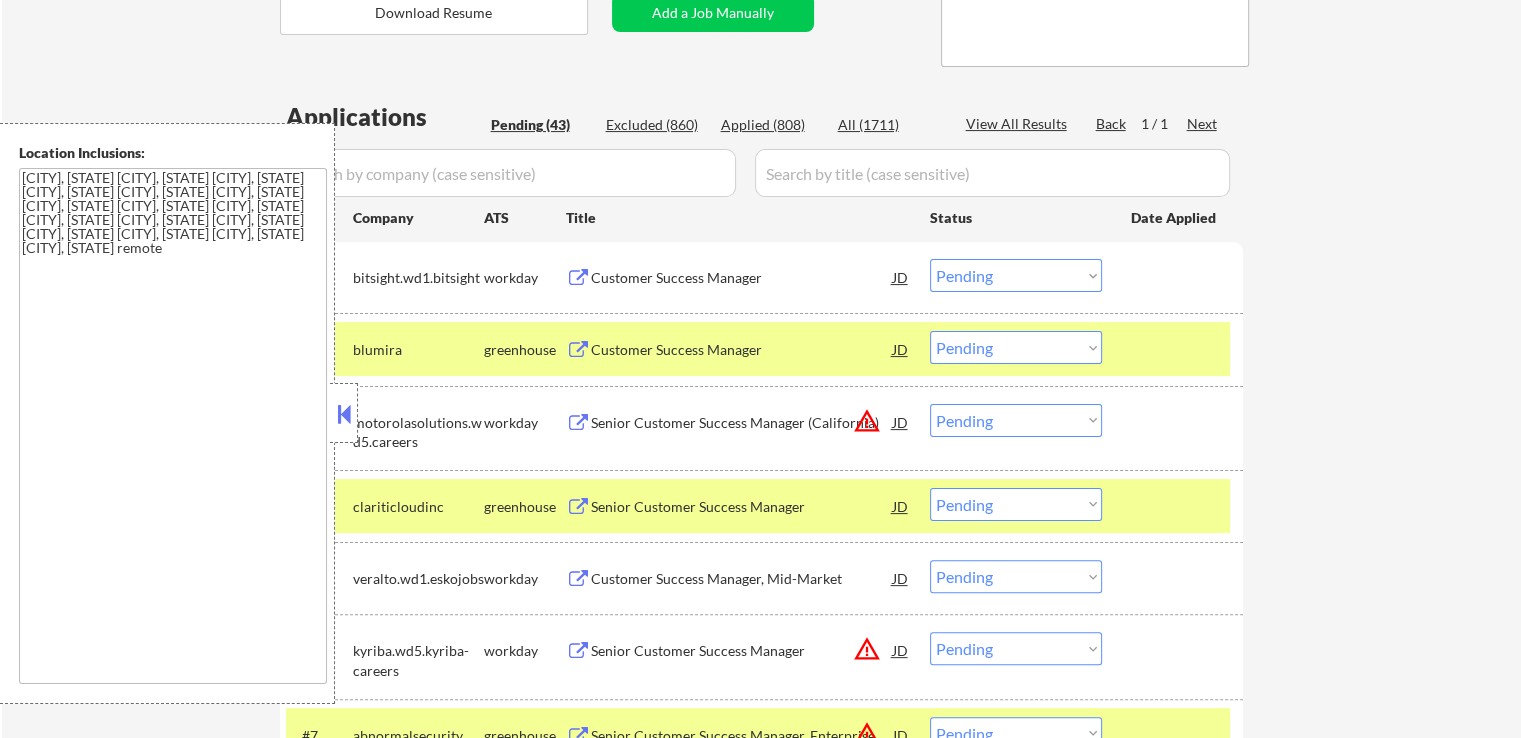 click at bounding box center (578, 278) 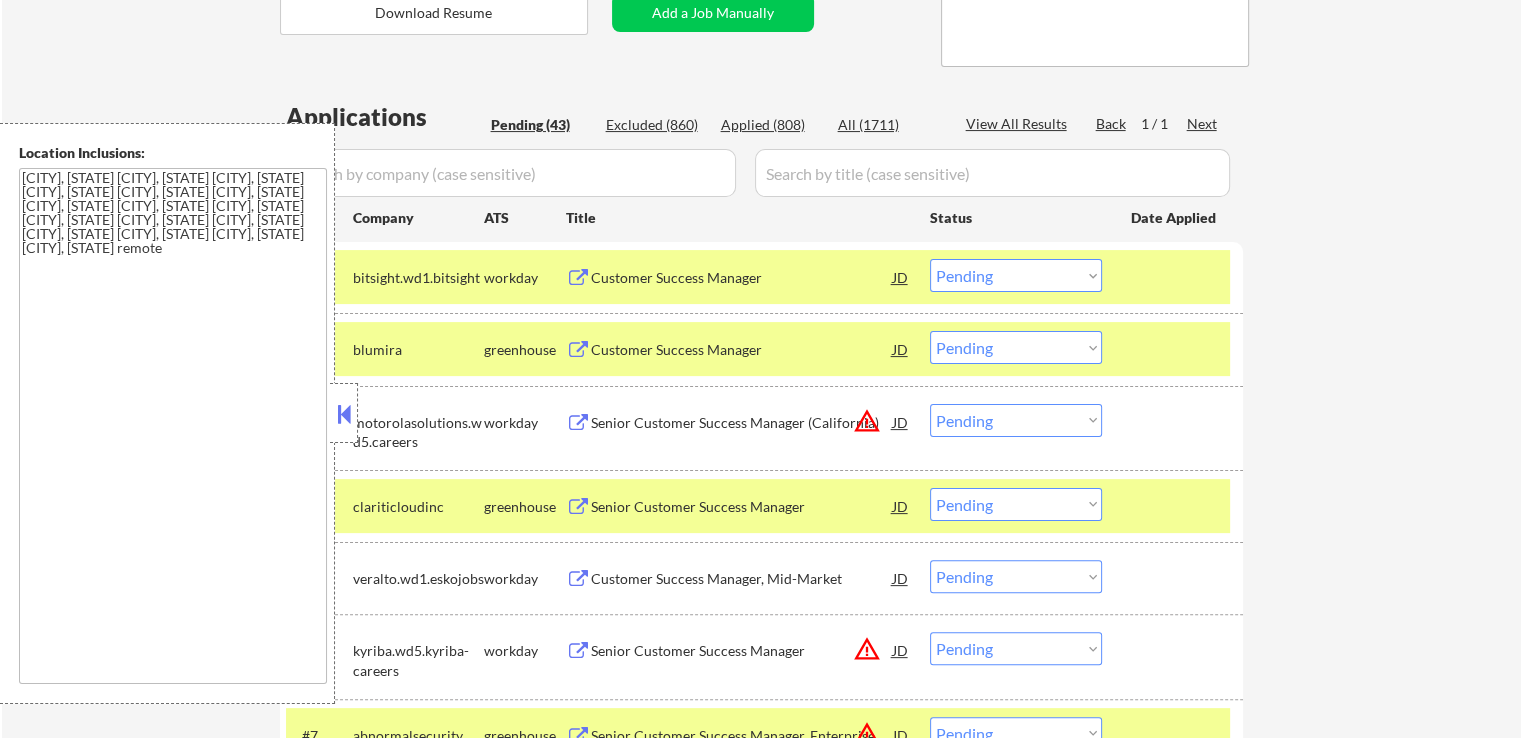 click on "Choose an option... Pending Applied Excluded (Questions) Excluded (Expired) Excluded (Location) Excluded (Bad Match) Excluded (Blocklist) Excluded (Salary) Excluded (Other)" at bounding box center (1016, 275) 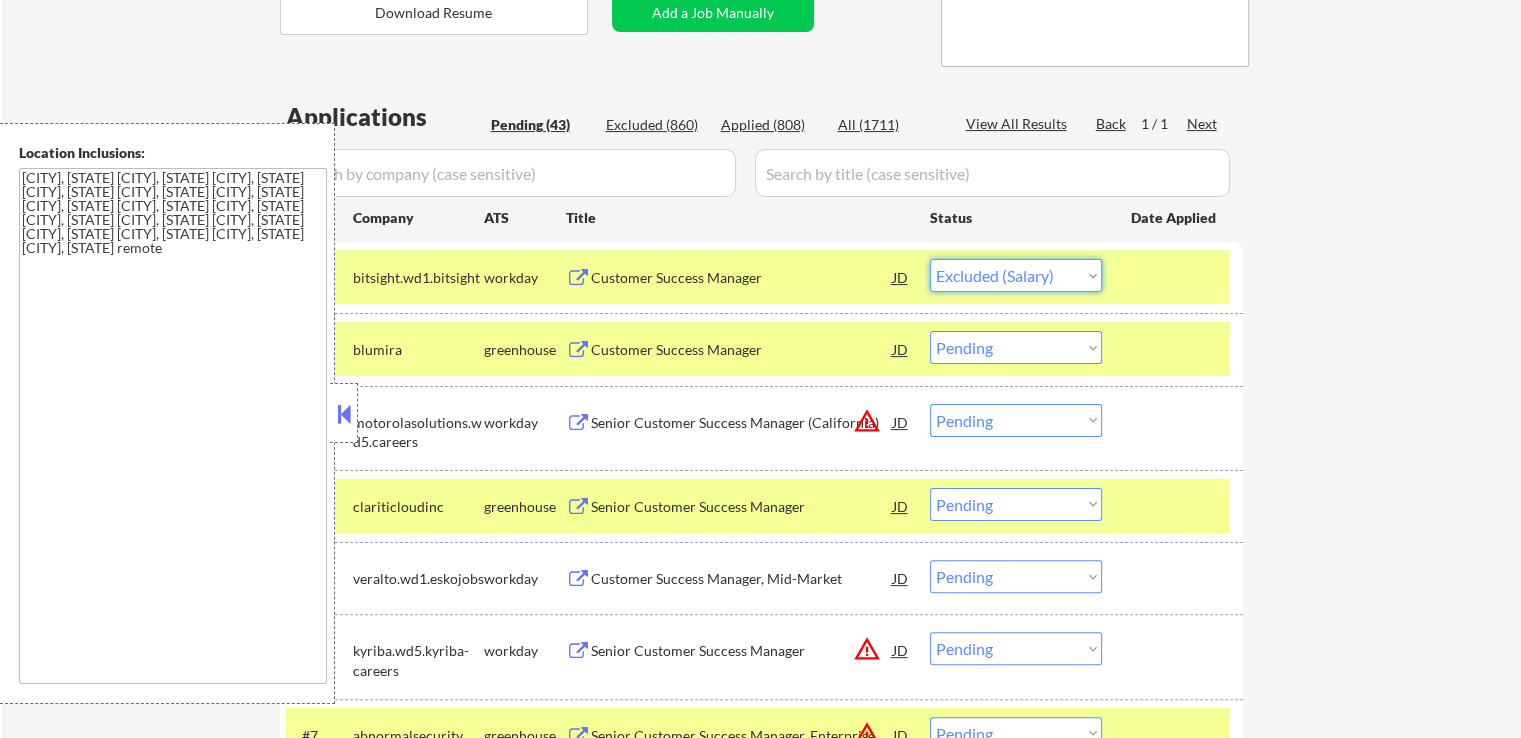 click on "Choose an option... Pending Applied Excluded (Questions) Excluded (Expired) Excluded (Location) Excluded (Bad Match) Excluded (Blocklist) Excluded (Salary) Excluded (Other)" at bounding box center [1016, 275] 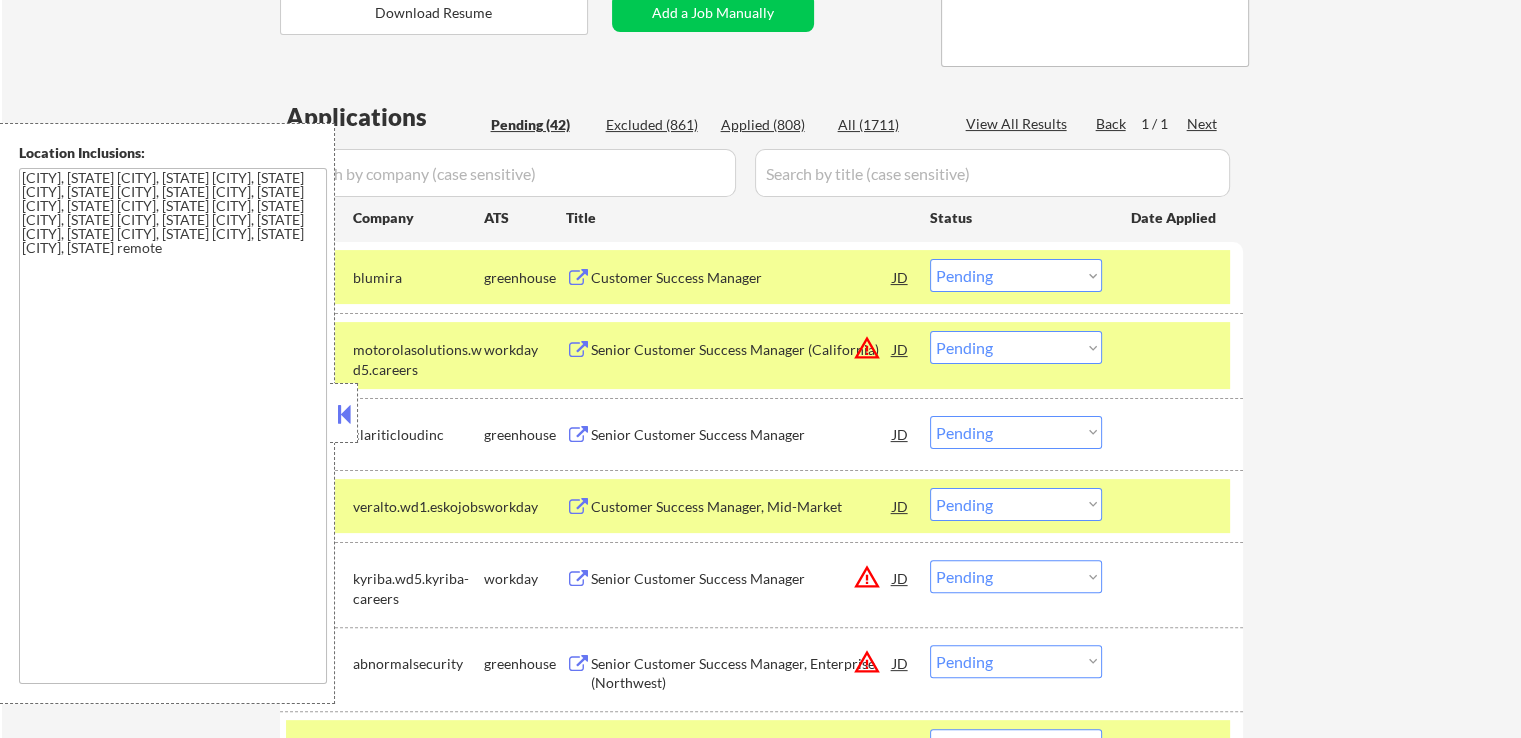 click at bounding box center (578, 278) 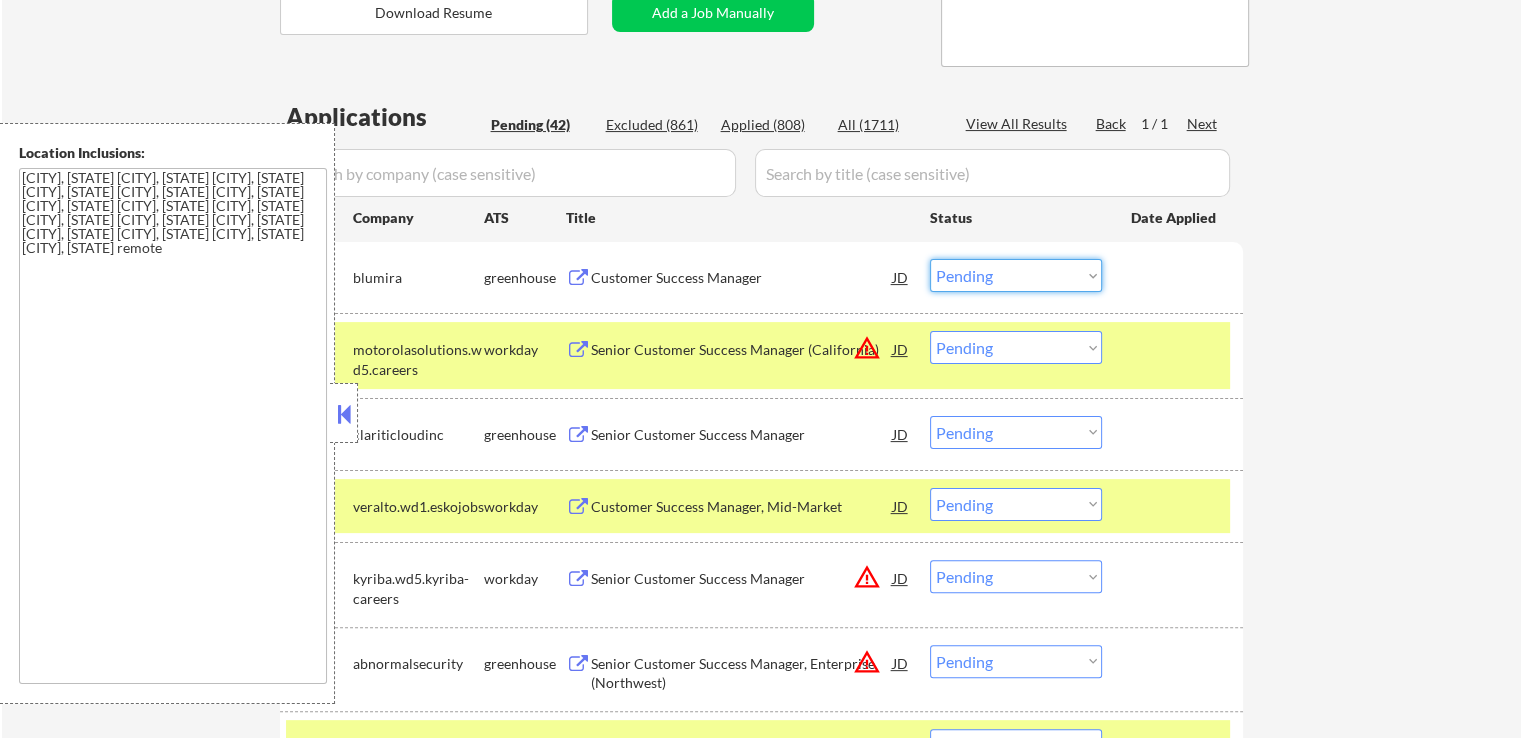click on "Choose an option... Pending Applied Excluded (Questions) Excluded (Expired) Excluded (Location) Excluded (Bad Match) Excluded (Blocklist) Excluded (Salary) Excluded (Other)" at bounding box center (1016, 275) 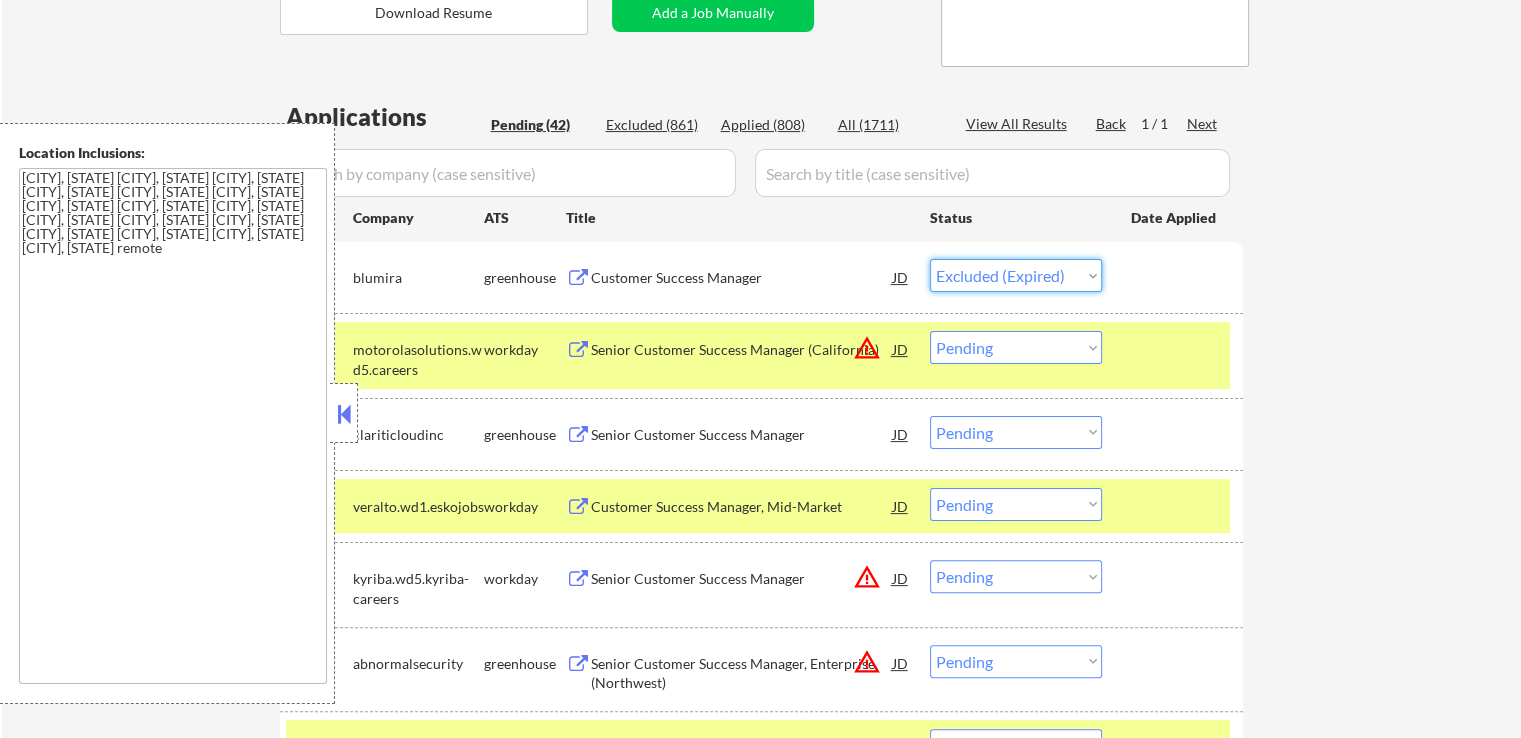 click on "Choose an option... Pending Applied Excluded (Questions) Excluded (Expired) Excluded (Location) Excluded (Bad Match) Excluded (Blocklist) Excluded (Salary) Excluded (Other)" at bounding box center (1016, 275) 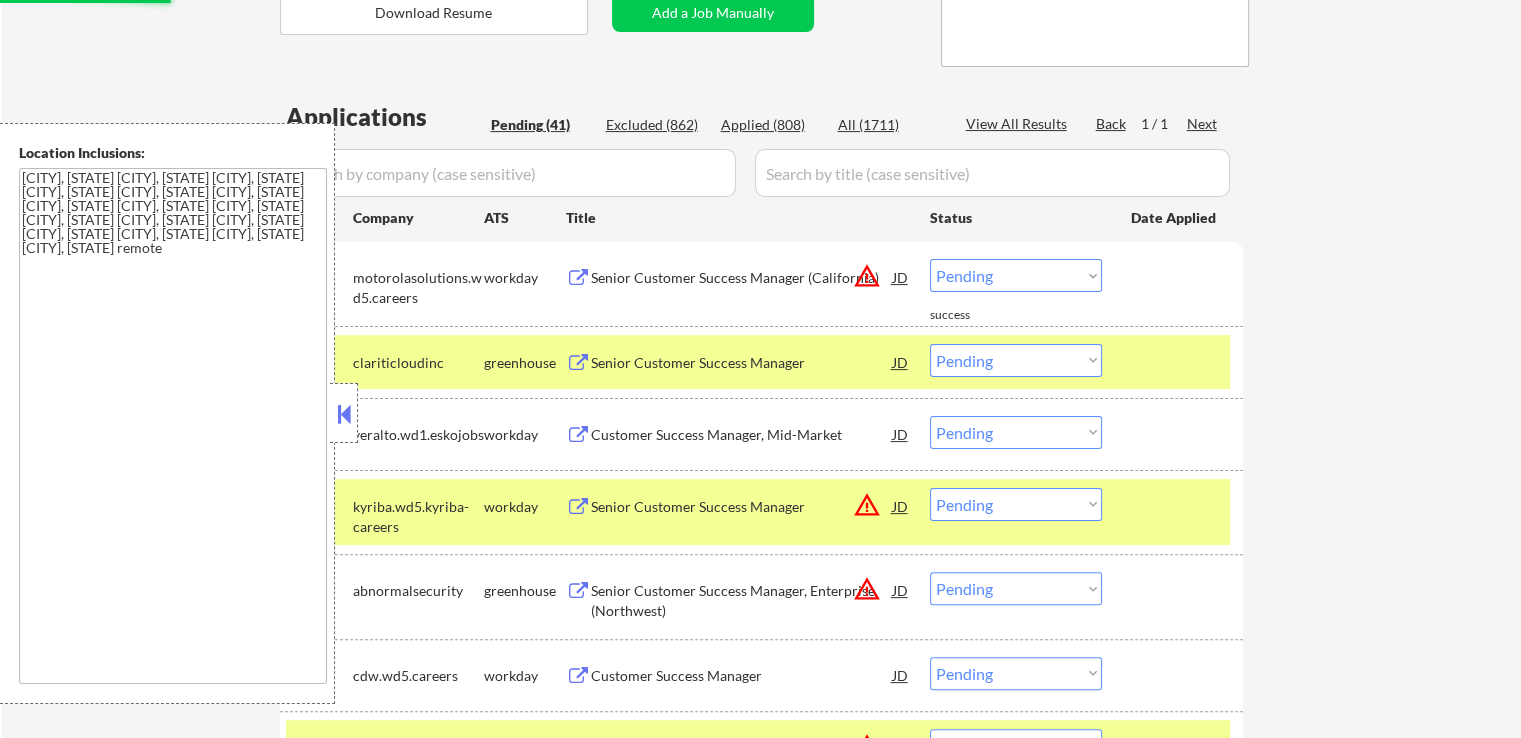 click at bounding box center [578, 278] 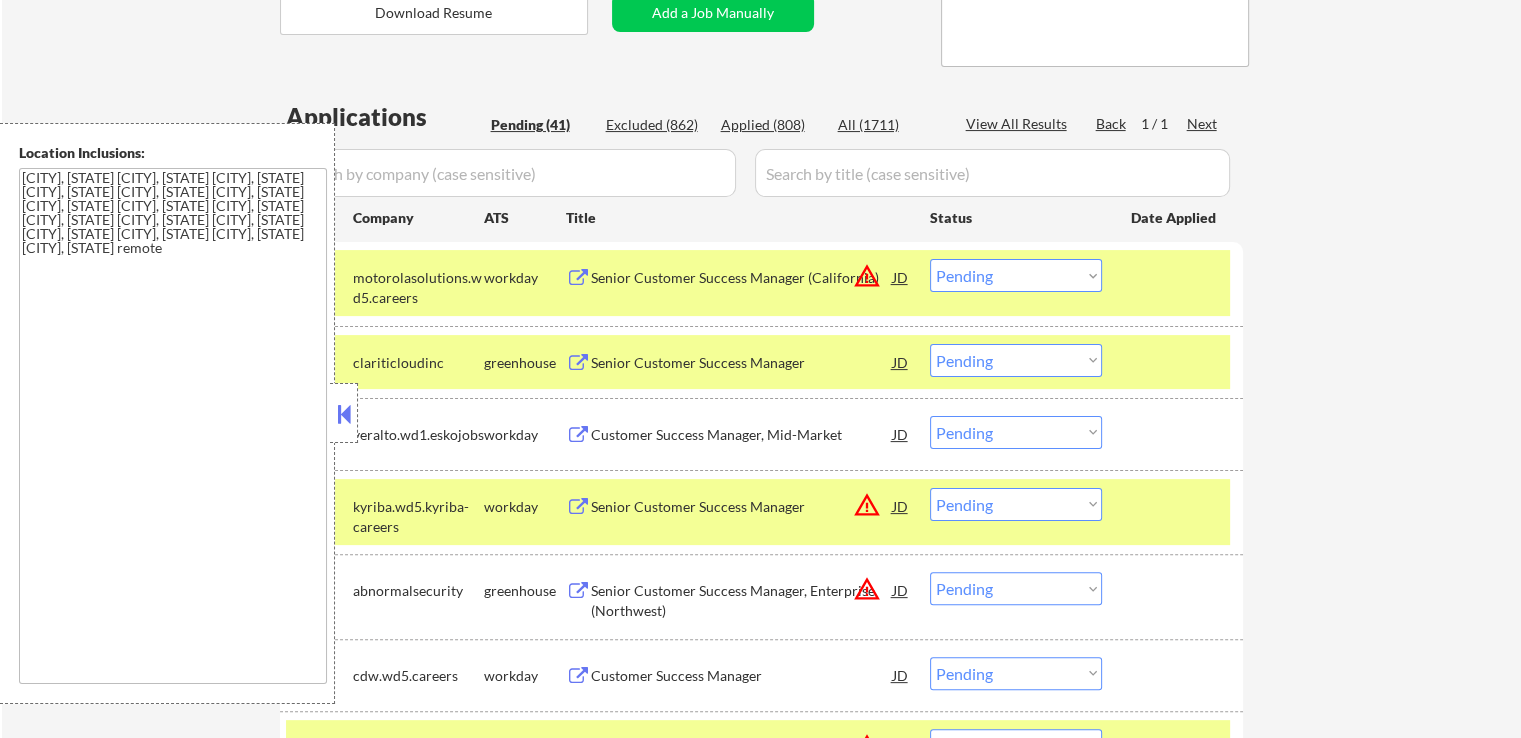 click on "Choose an option... Pending Applied Excluded (Questions) Excluded (Expired) Excluded (Location) Excluded (Bad Match) Excluded (Blocklist) Excluded (Salary) Excluded (Other)" at bounding box center (1016, 275) 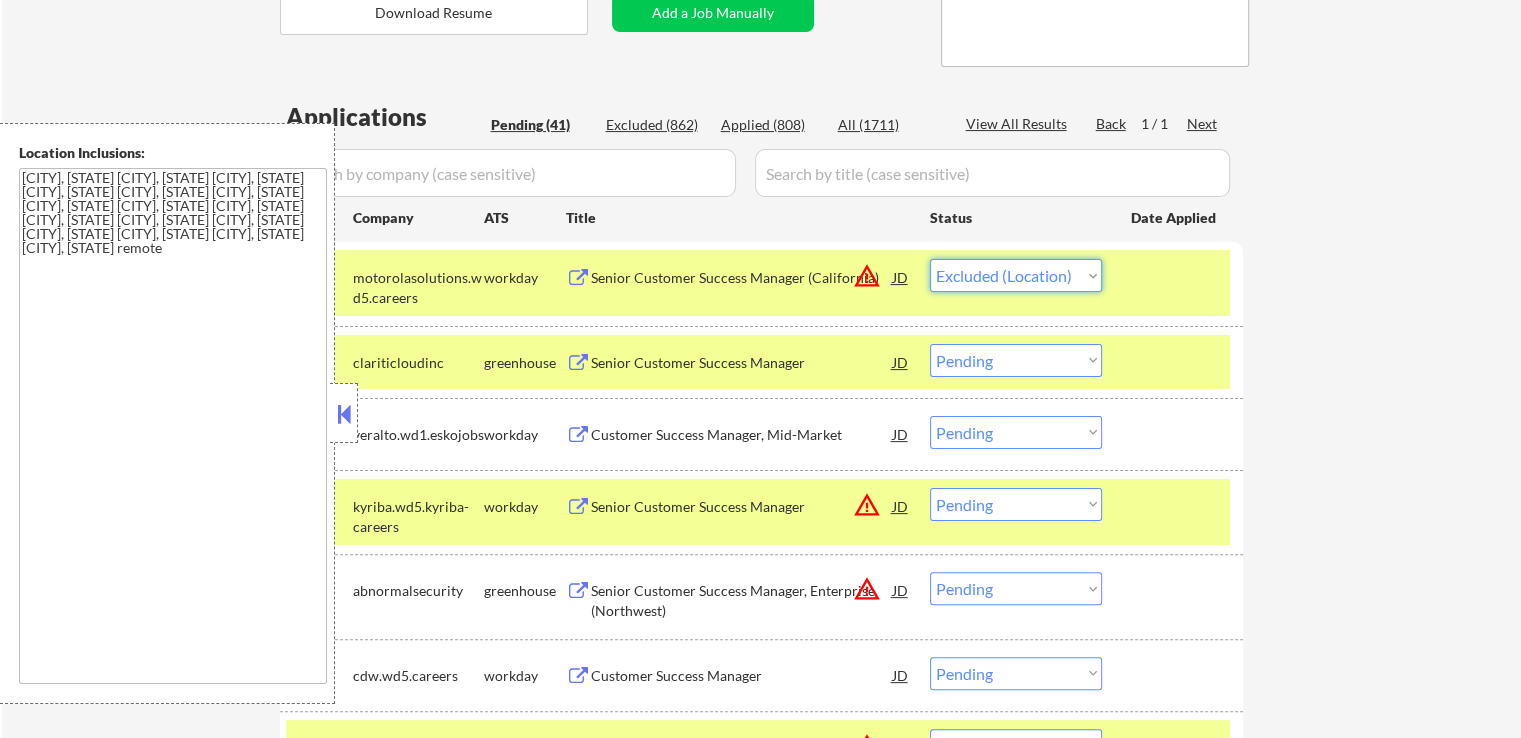 click on "Choose an option... Pending Applied Excluded (Questions) Excluded (Expired) Excluded (Location) Excluded (Bad Match) Excluded (Blocklist) Excluded (Salary) Excluded (Other)" at bounding box center [1016, 275] 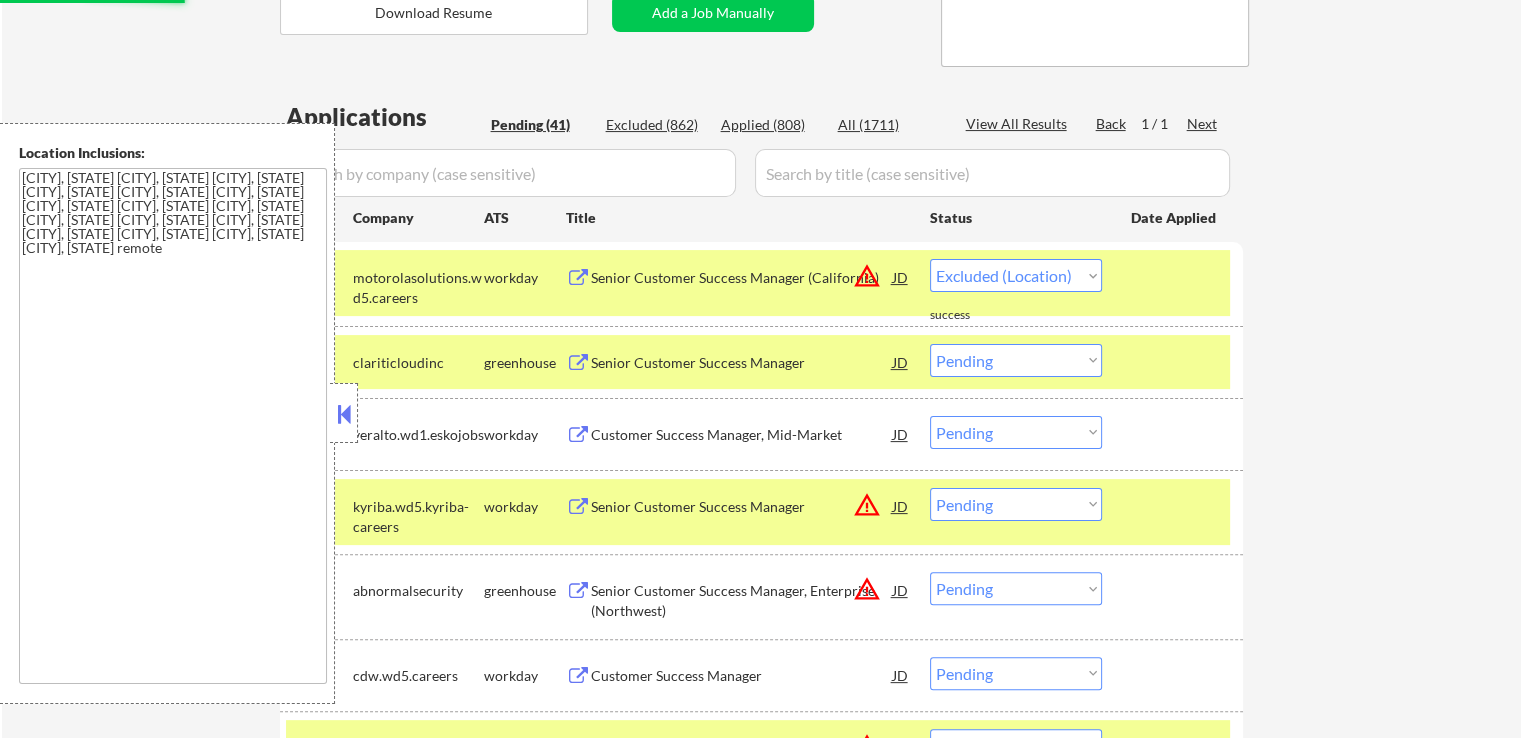select on ""pending"" 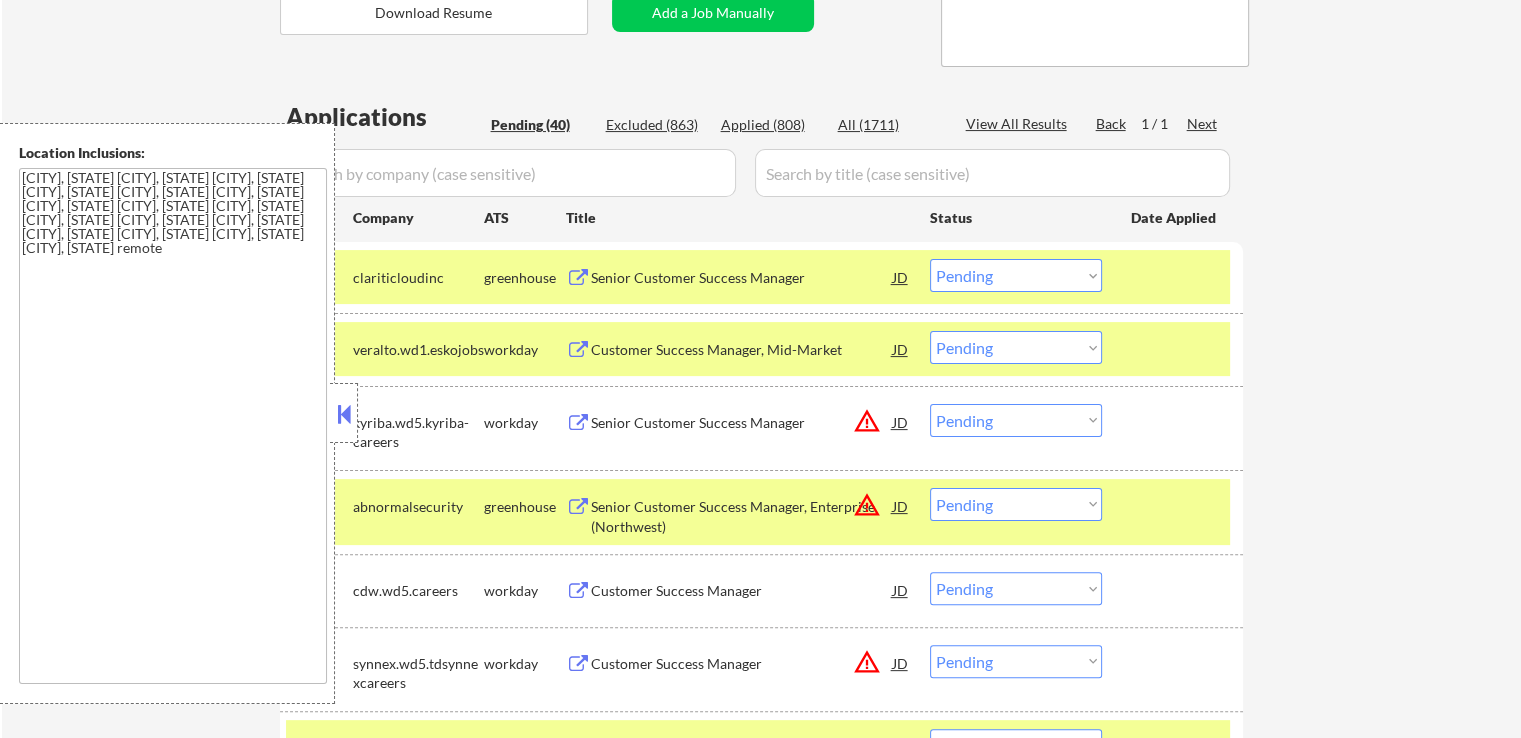 click at bounding box center [578, 278] 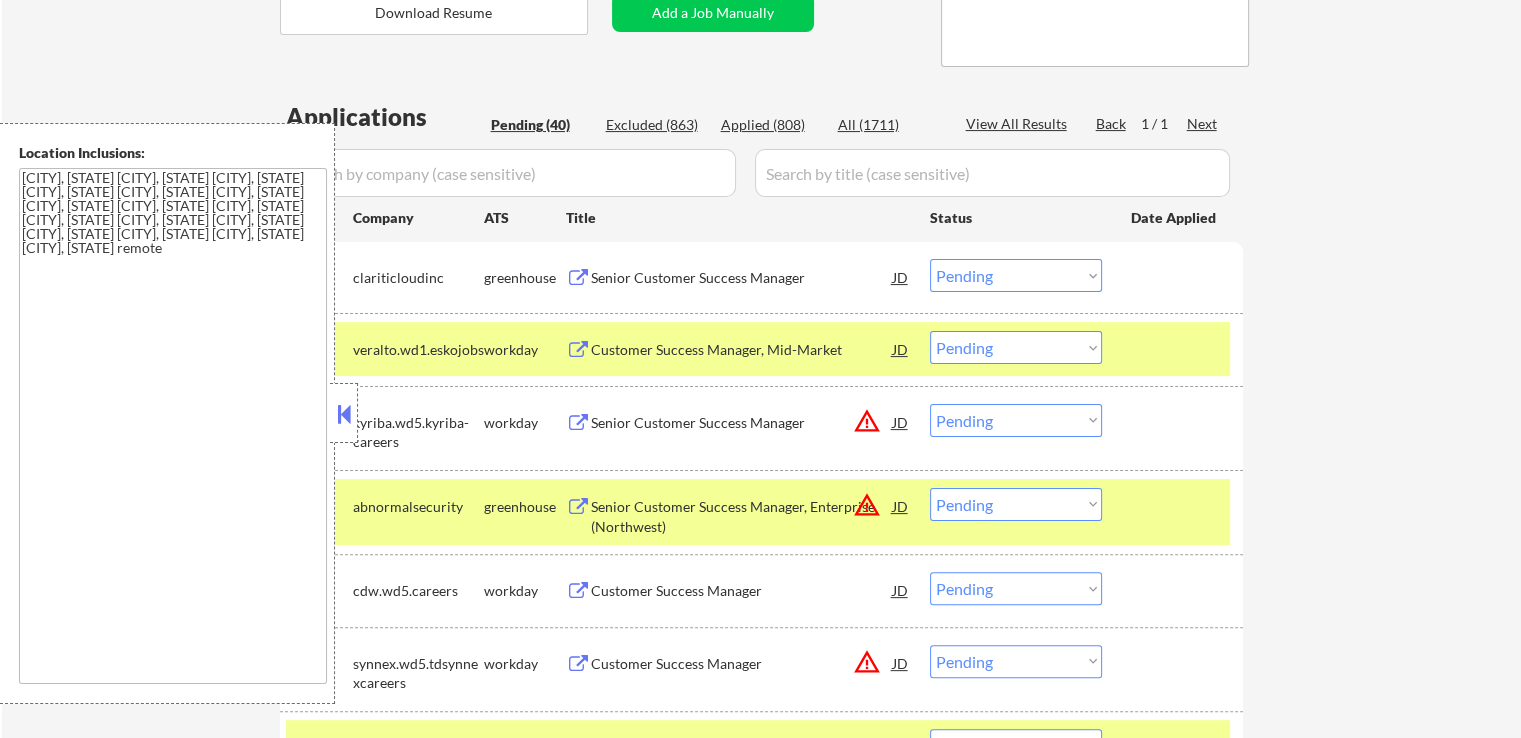 type 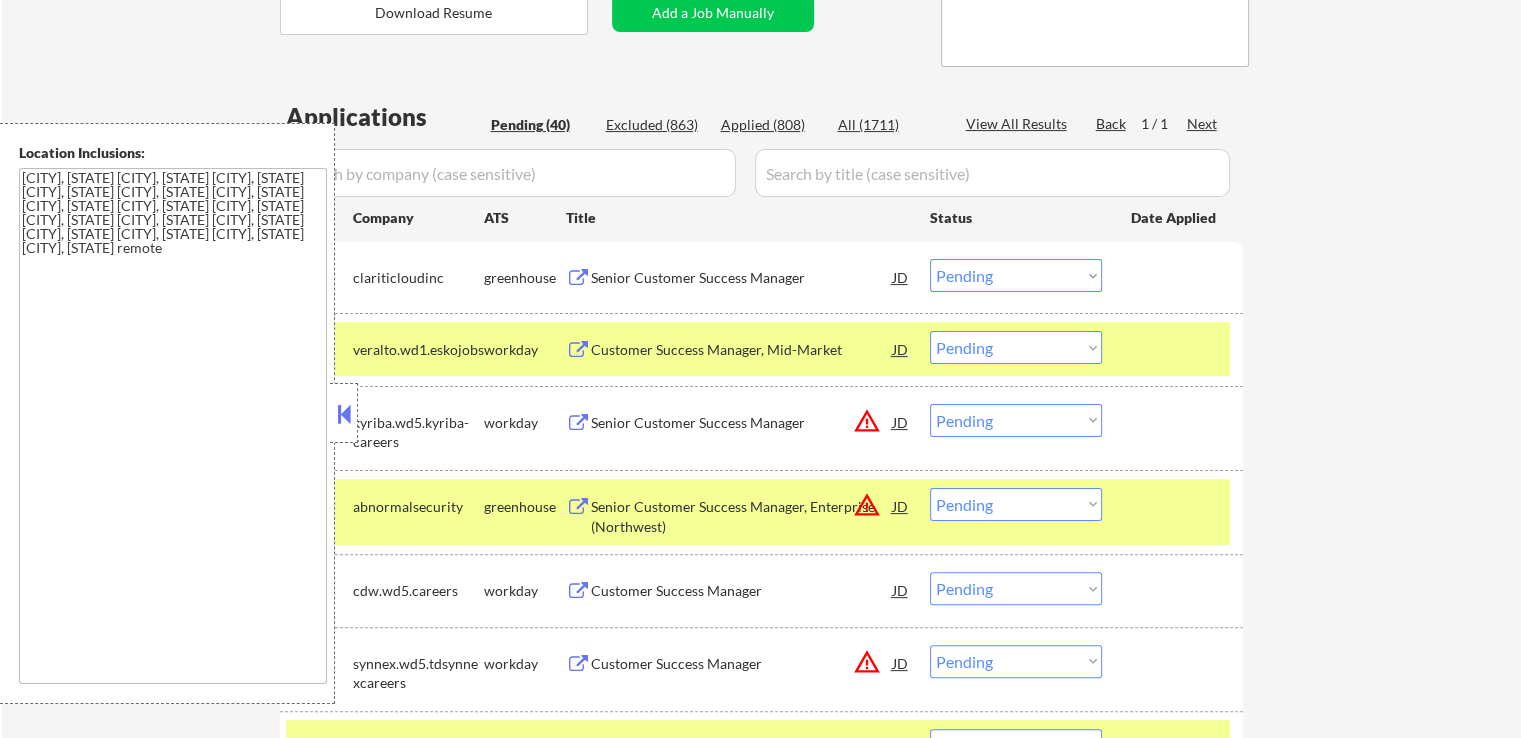 drag, startPoint x: 1022, startPoint y: 269, endPoint x: 1022, endPoint y: 284, distance: 15 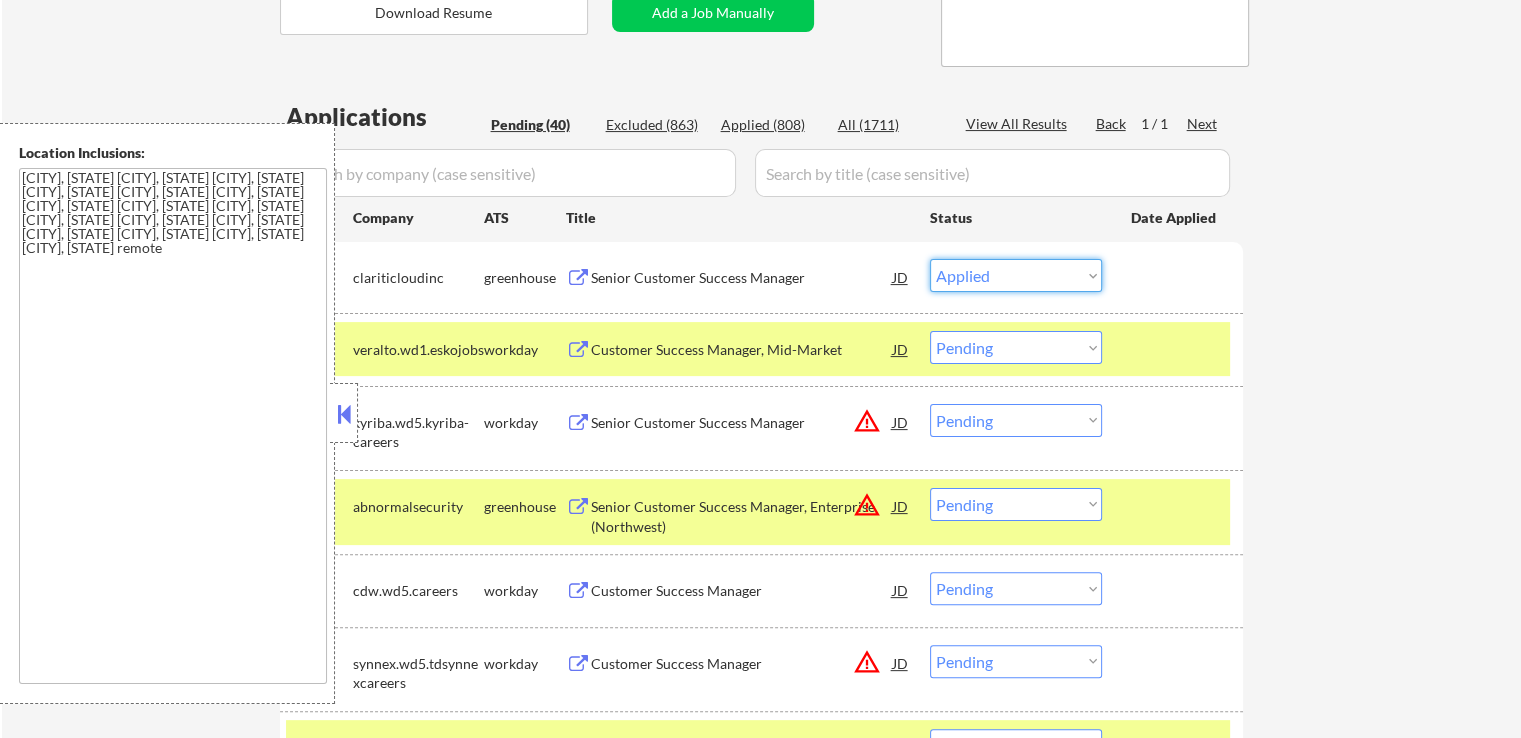 click on "Choose an option... Pending Applied Excluded (Questions) Excluded (Expired) Excluded (Location) Excluded (Bad Match) Excluded (Blocklist) Excluded (Salary) Excluded (Other)" at bounding box center (1016, 275) 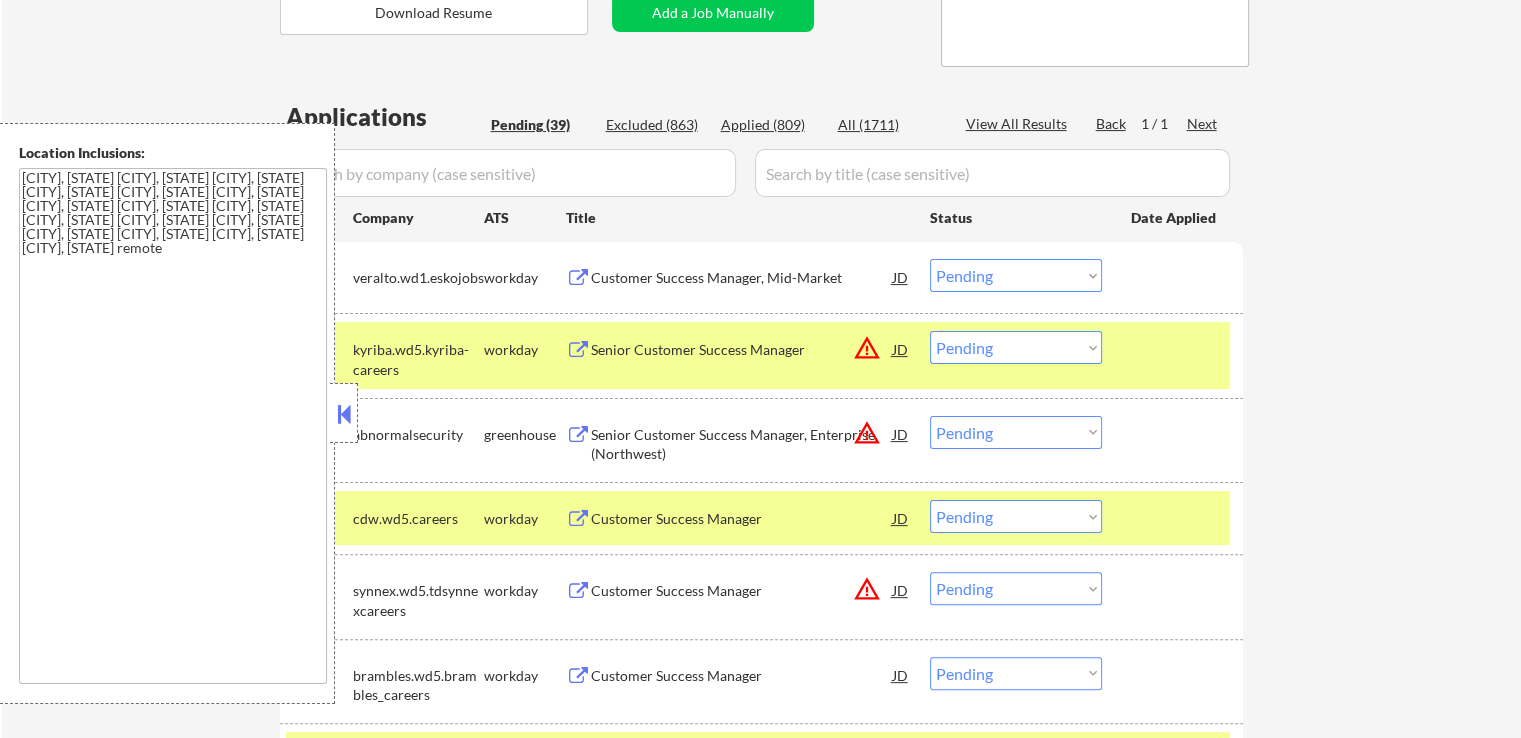 click at bounding box center (578, 278) 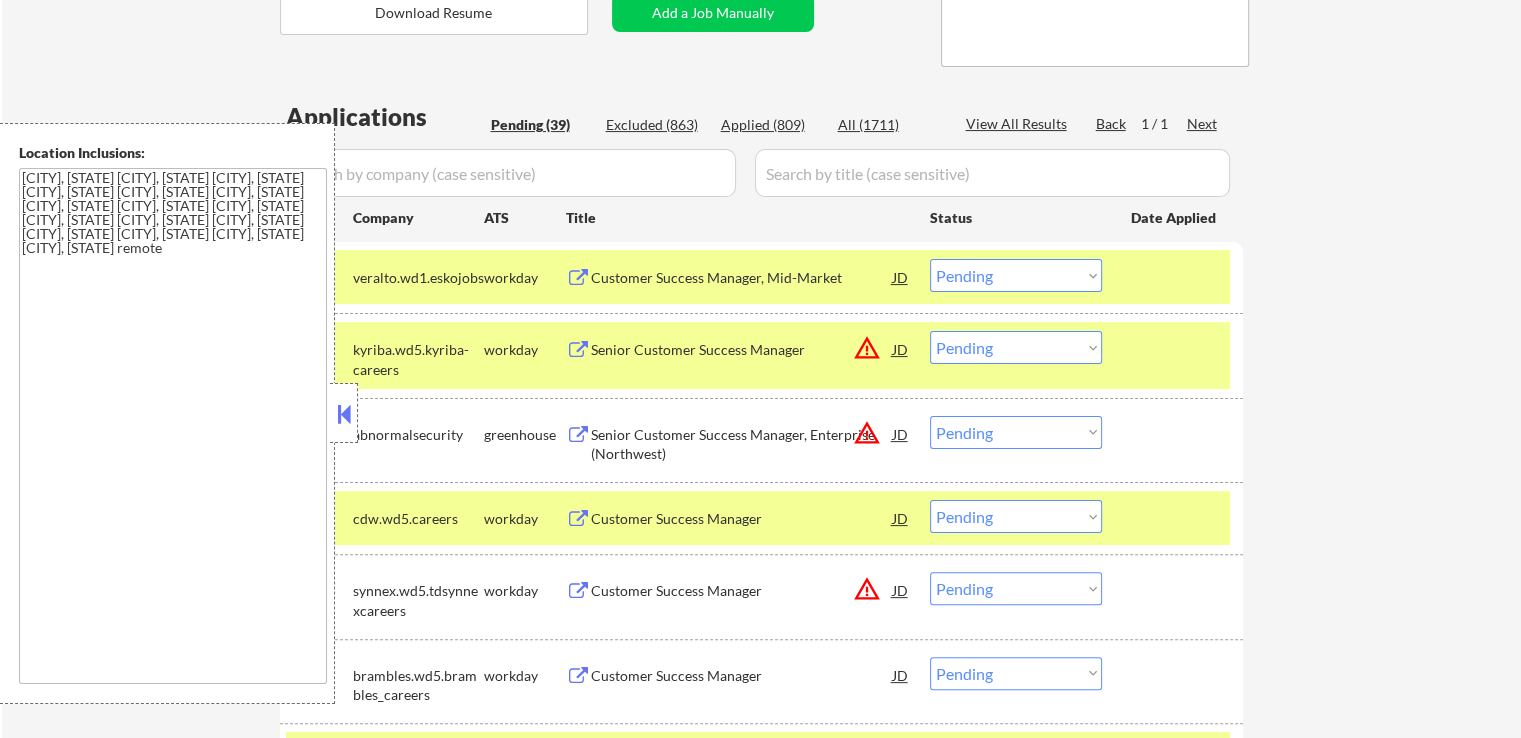 click on "Choose an option... Pending Applied Excluded (Questions) Excluded (Expired) Excluded (Location) Excluded (Bad Match) Excluded (Blocklist) Excluded (Salary) Excluded (Other)" at bounding box center [1016, 275] 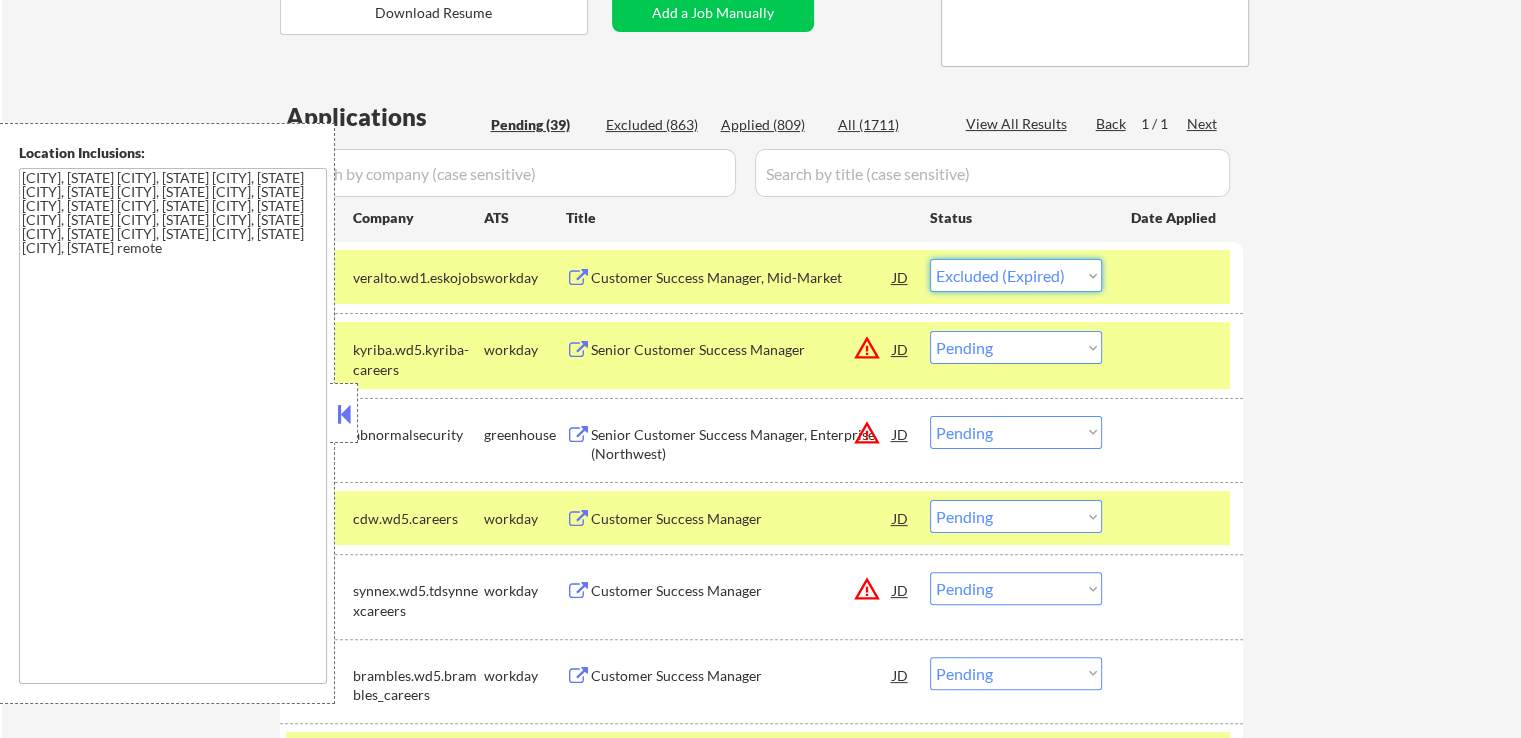 click on "Choose an option... Pending Applied Excluded (Questions) Excluded (Expired) Excluded (Location) Excluded (Bad Match) Excluded (Blocklist) Excluded (Salary) Excluded (Other)" at bounding box center (1016, 275) 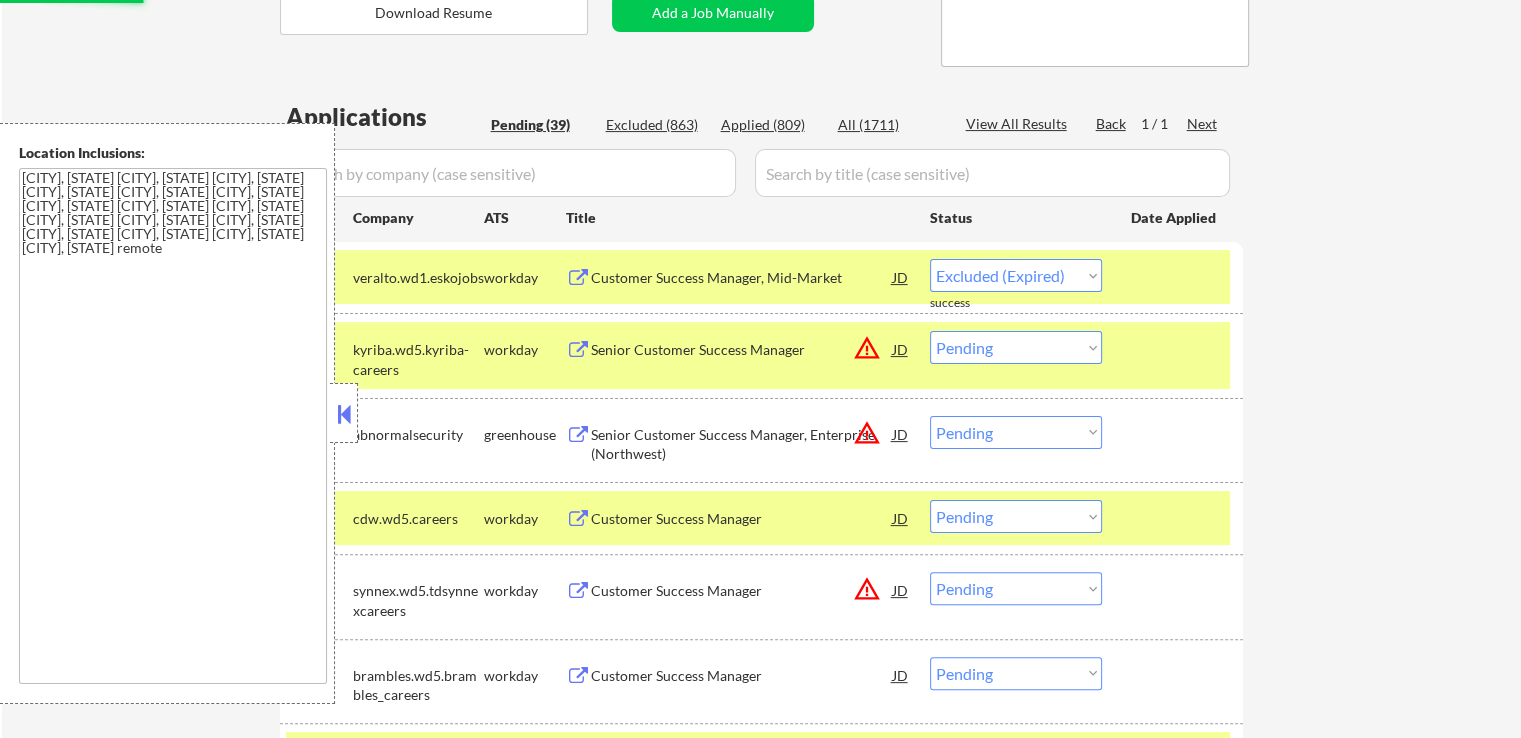select on ""pending"" 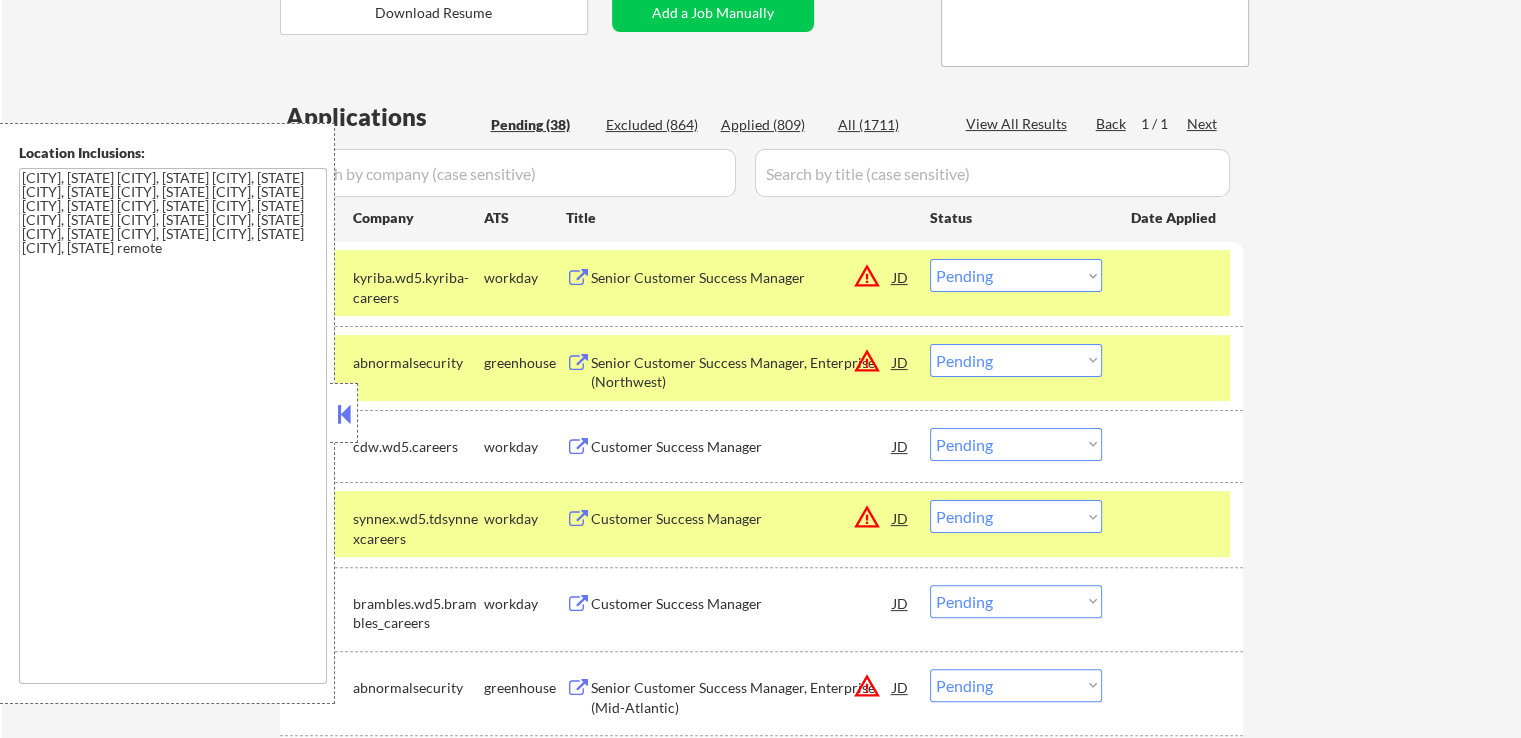 click at bounding box center (578, 278) 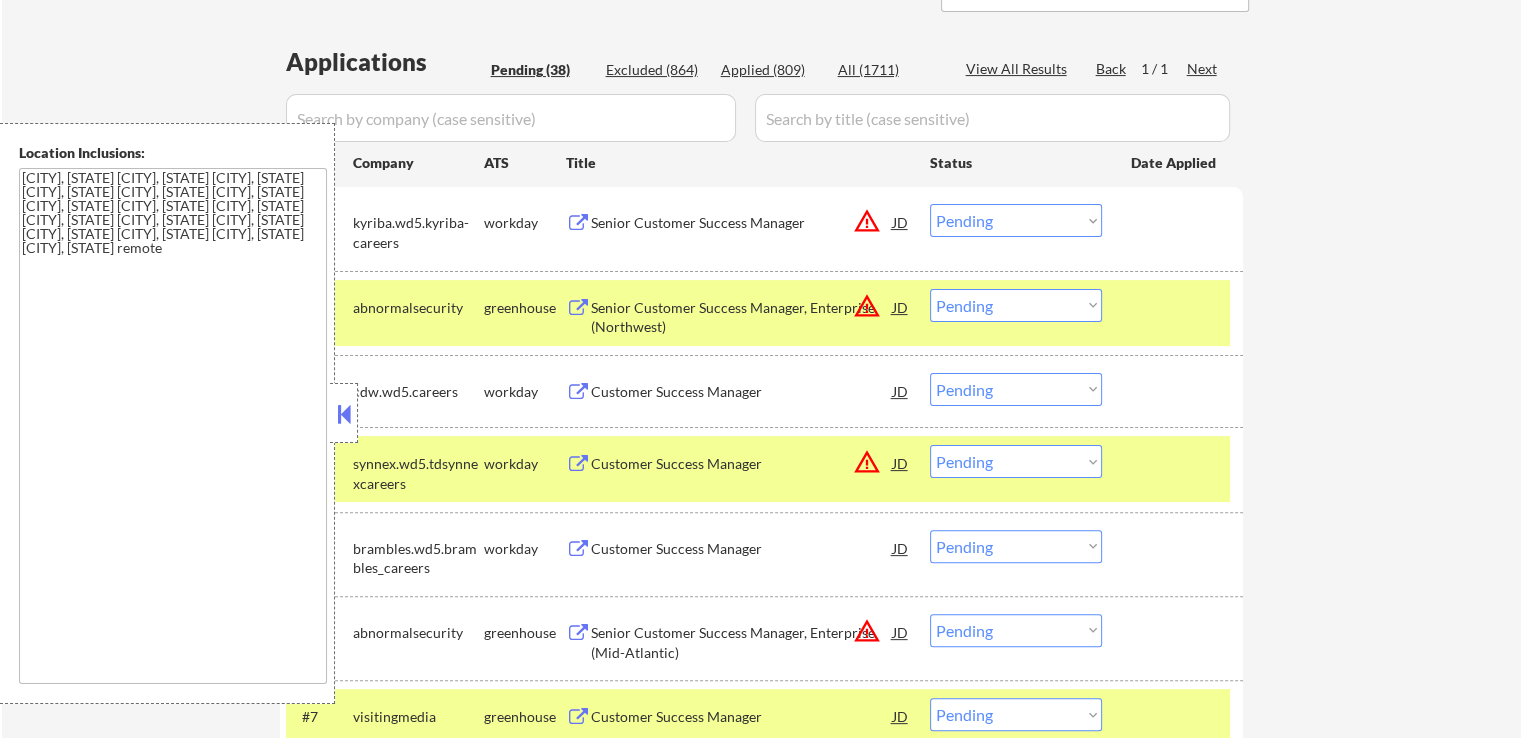 scroll, scrollTop: 500, scrollLeft: 0, axis: vertical 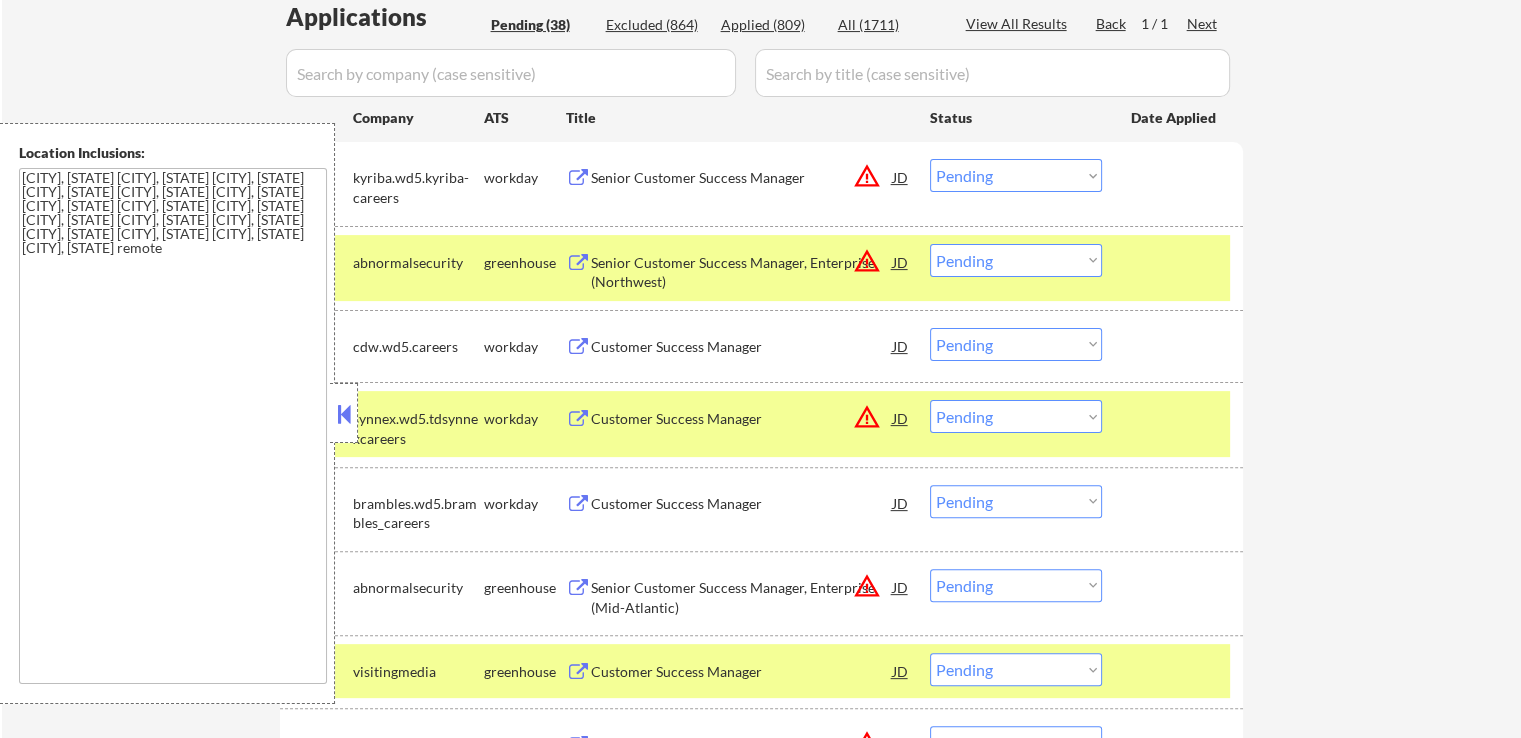 click at bounding box center [578, 347] 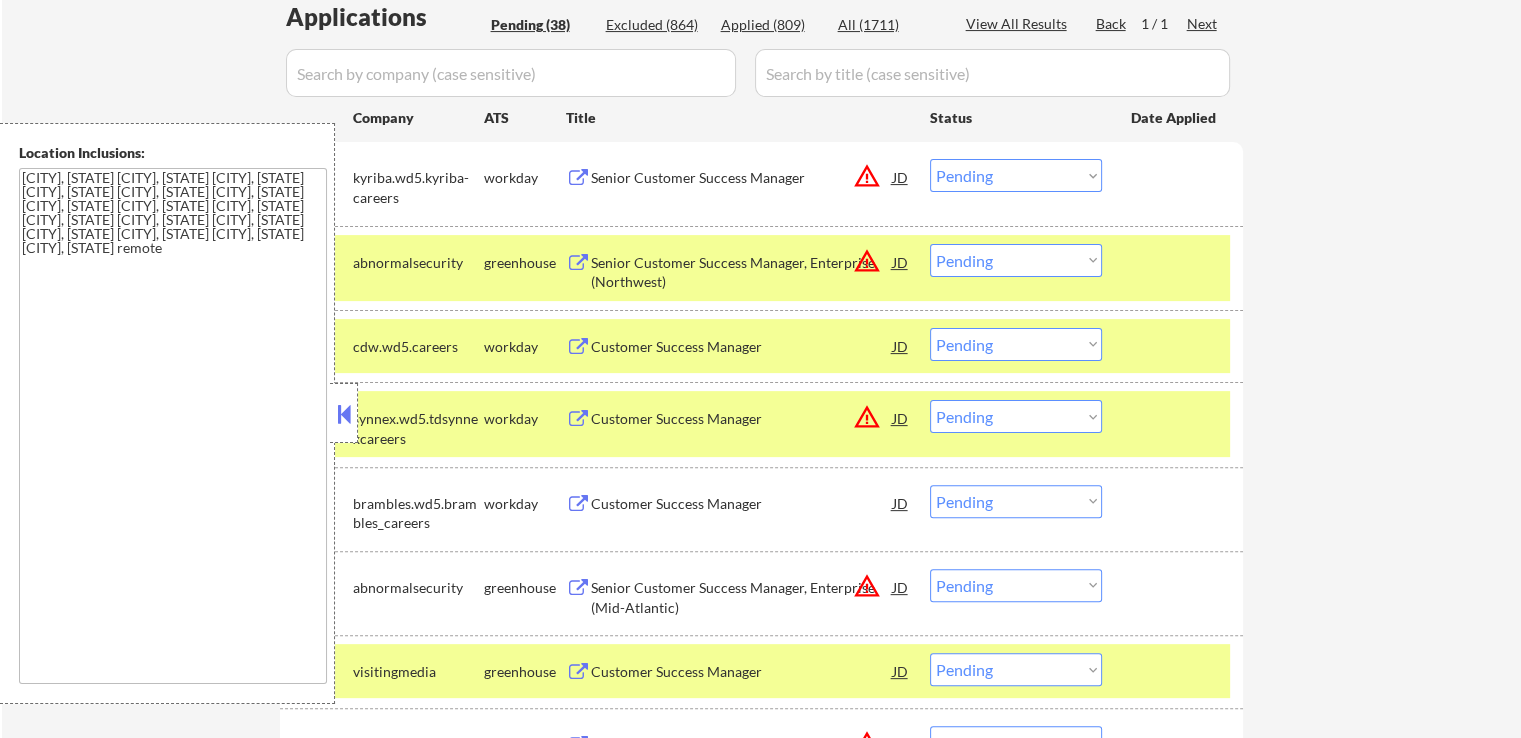 click on "Choose an option... Pending Applied Excluded (Questions) Excluded (Expired) Excluded (Location) Excluded (Bad Match) Excluded (Blocklist) Excluded (Salary) Excluded (Other)" at bounding box center (1016, 344) 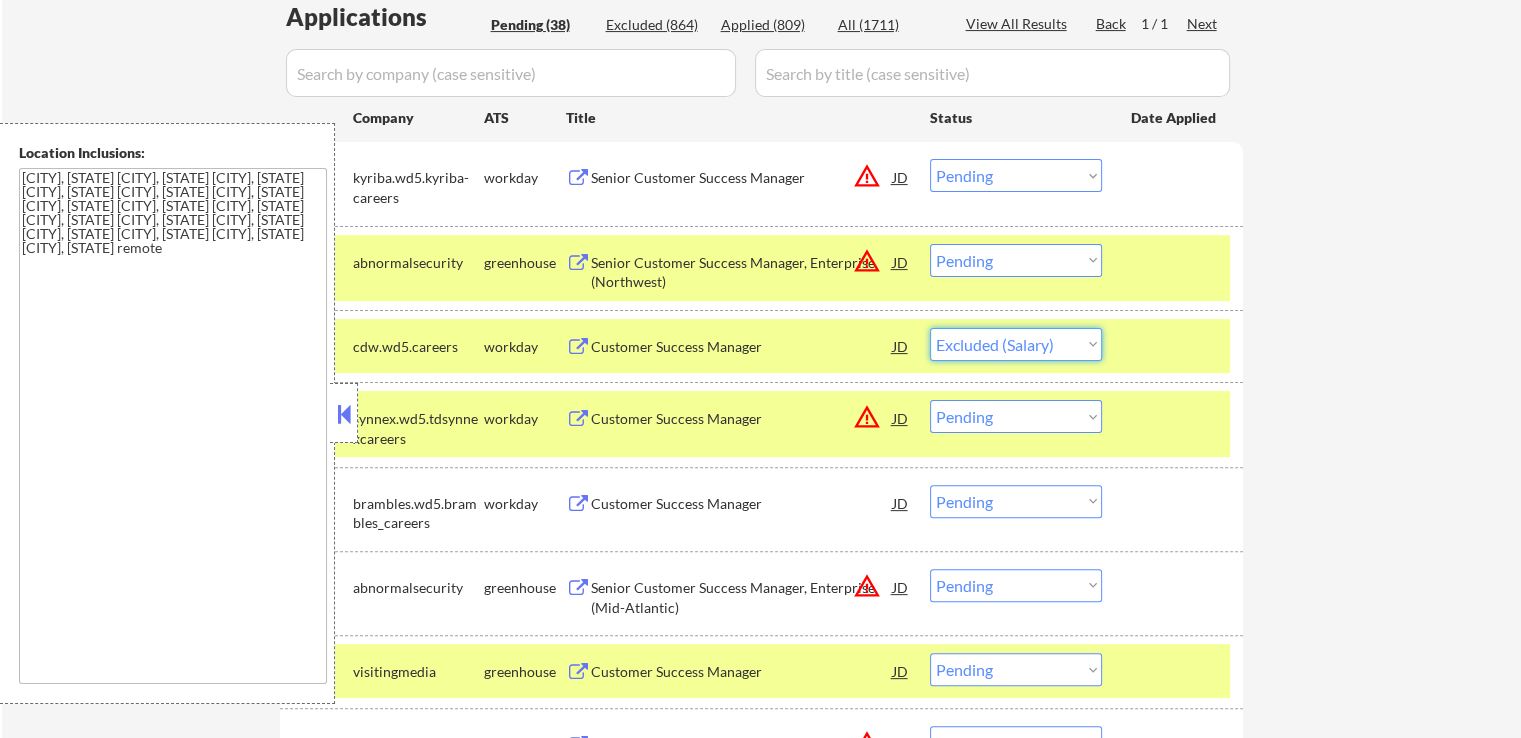 click on "Choose an option... Pending Applied Excluded (Questions) Excluded (Expired) Excluded (Location) Excluded (Bad Match) Excluded (Blocklist) Excluded (Salary) Excluded (Other)" at bounding box center [1016, 344] 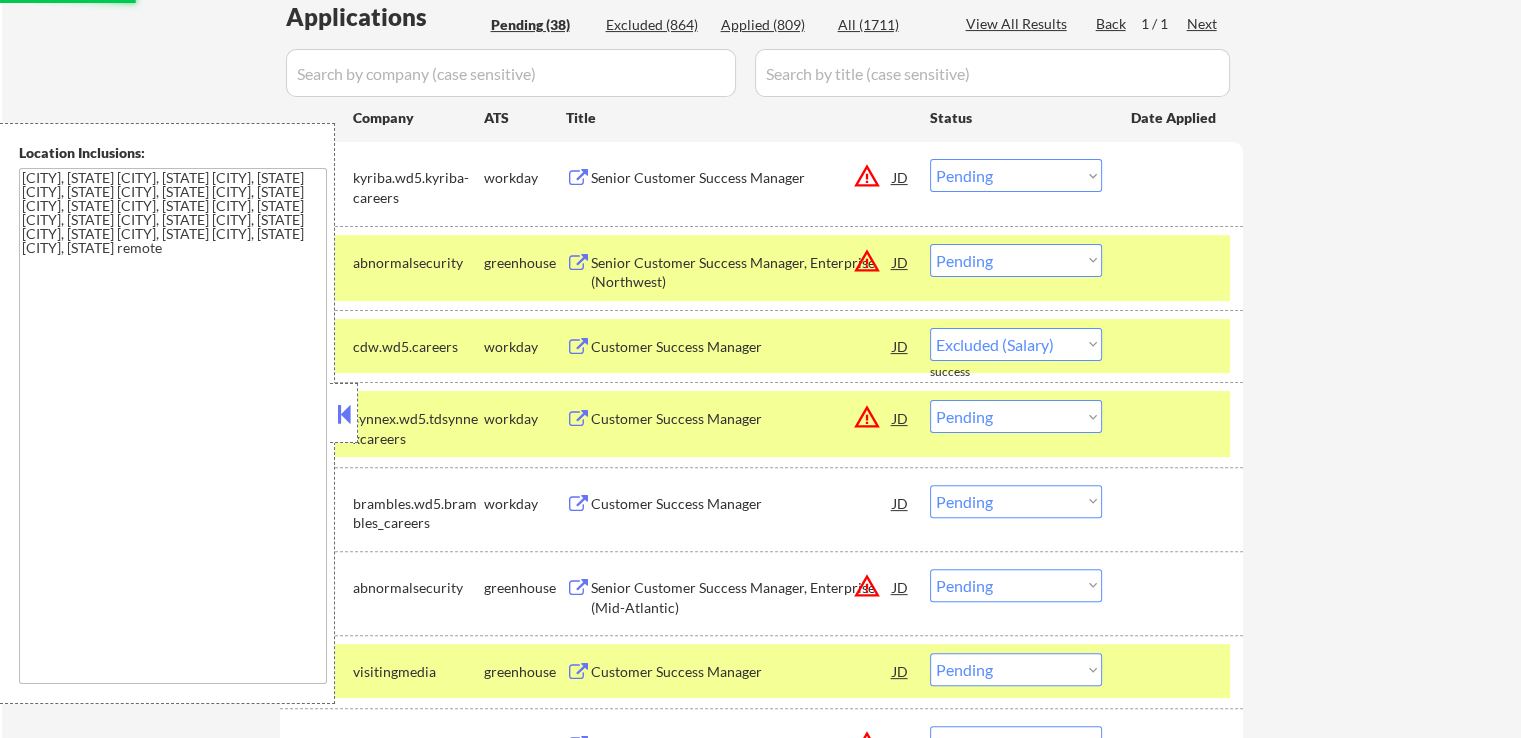 select on ""pending"" 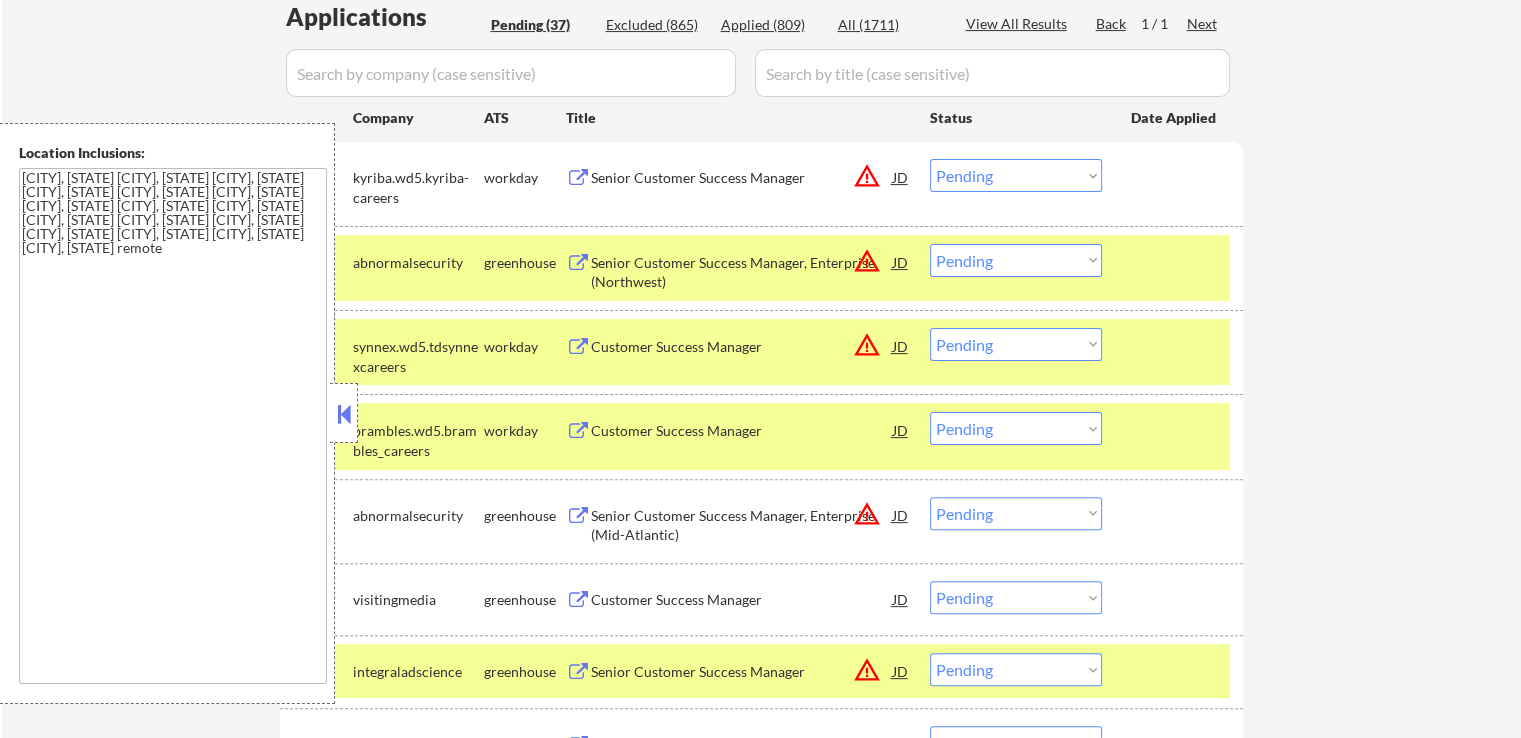 click at bounding box center [578, 347] 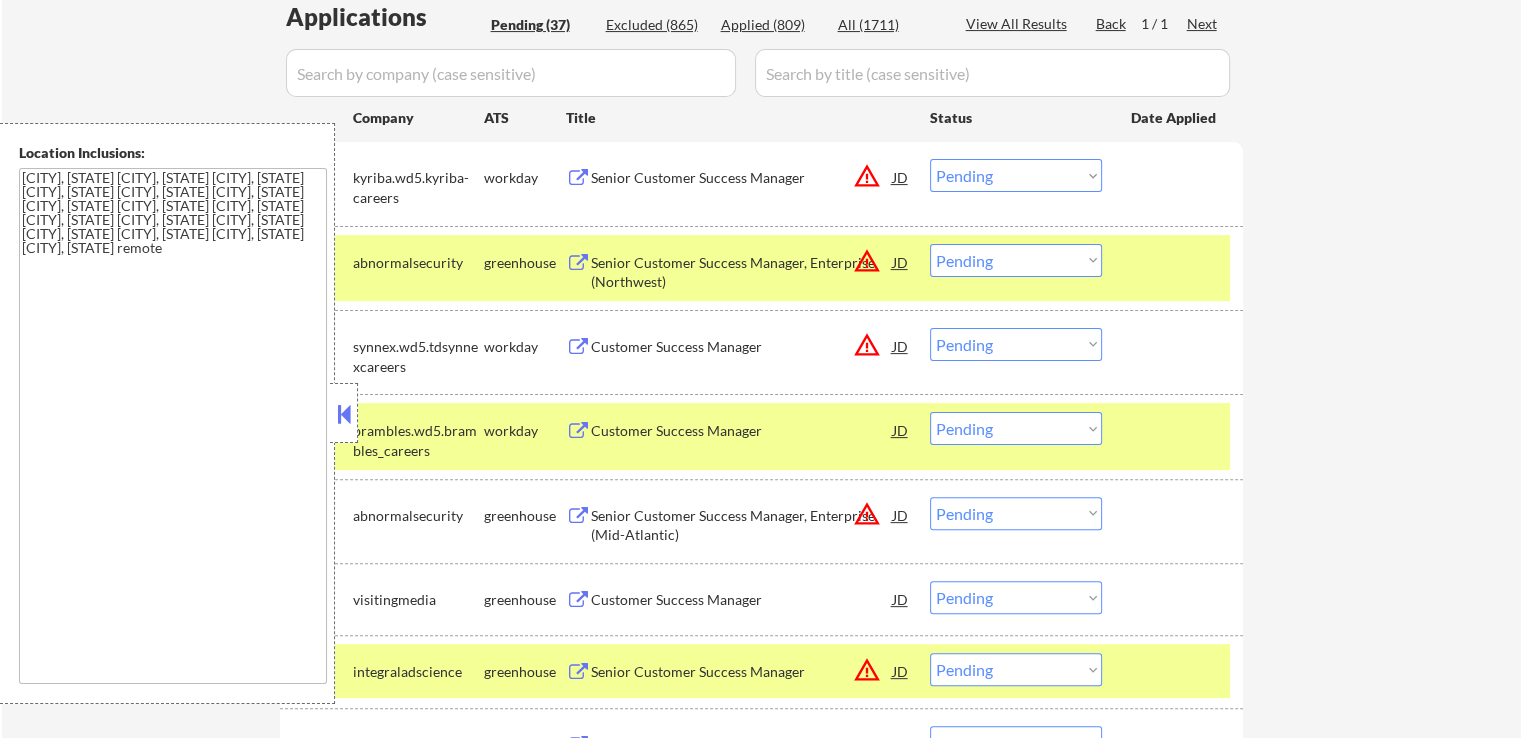 click at bounding box center (578, 431) 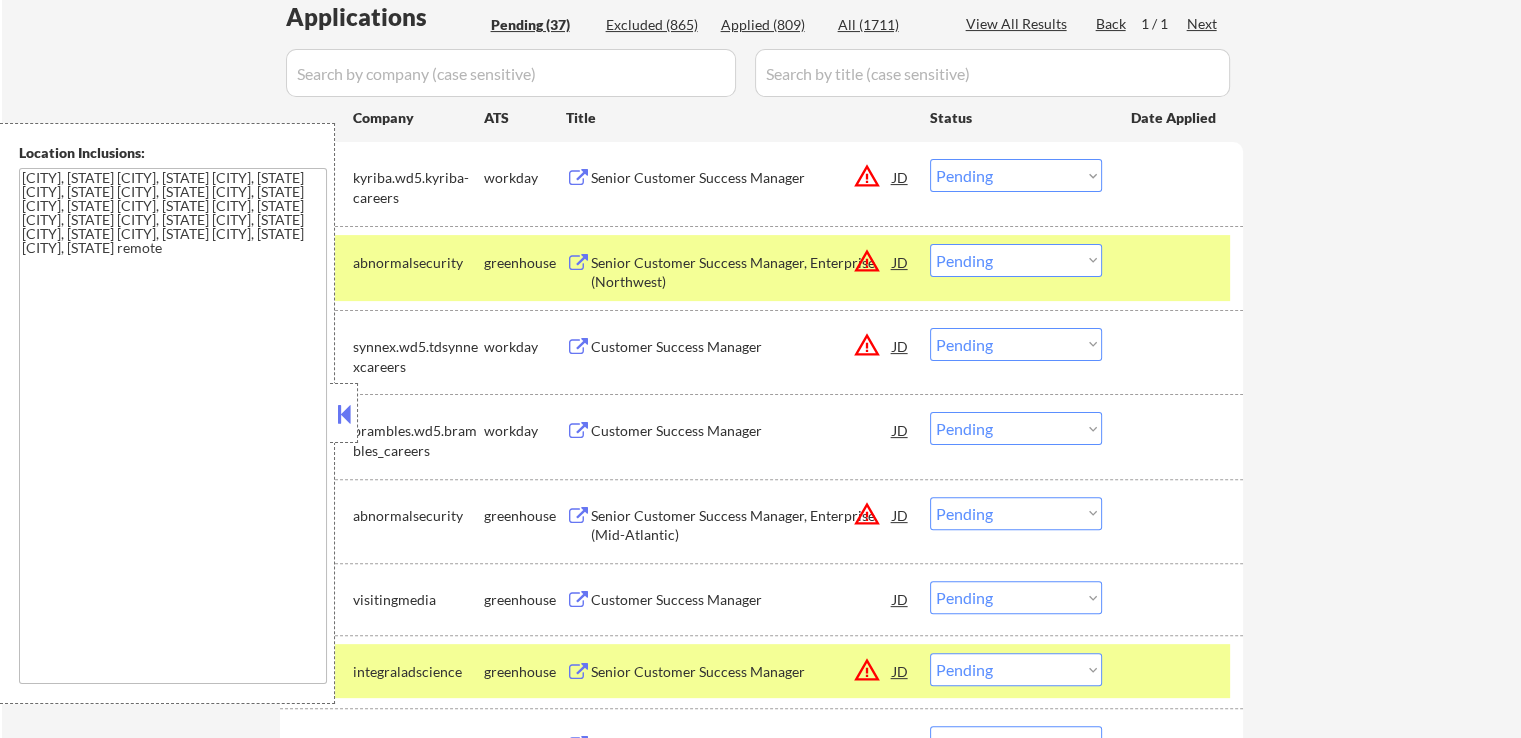 type 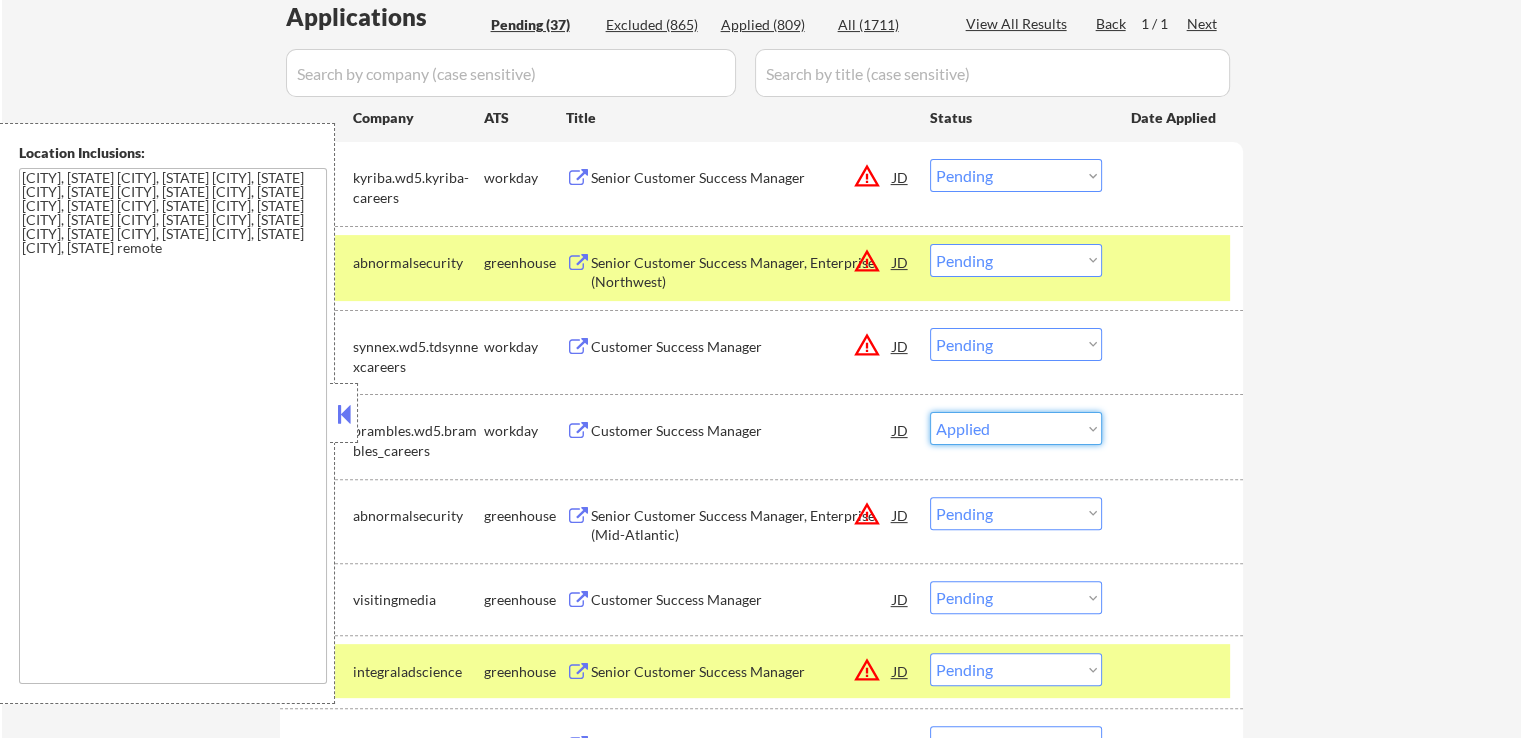 click on "Choose an option... Pending Applied Excluded (Questions) Excluded (Expired) Excluded (Location) Excluded (Bad Match) Excluded (Blocklist) Excluded (Salary) Excluded (Other)" at bounding box center (1016, 428) 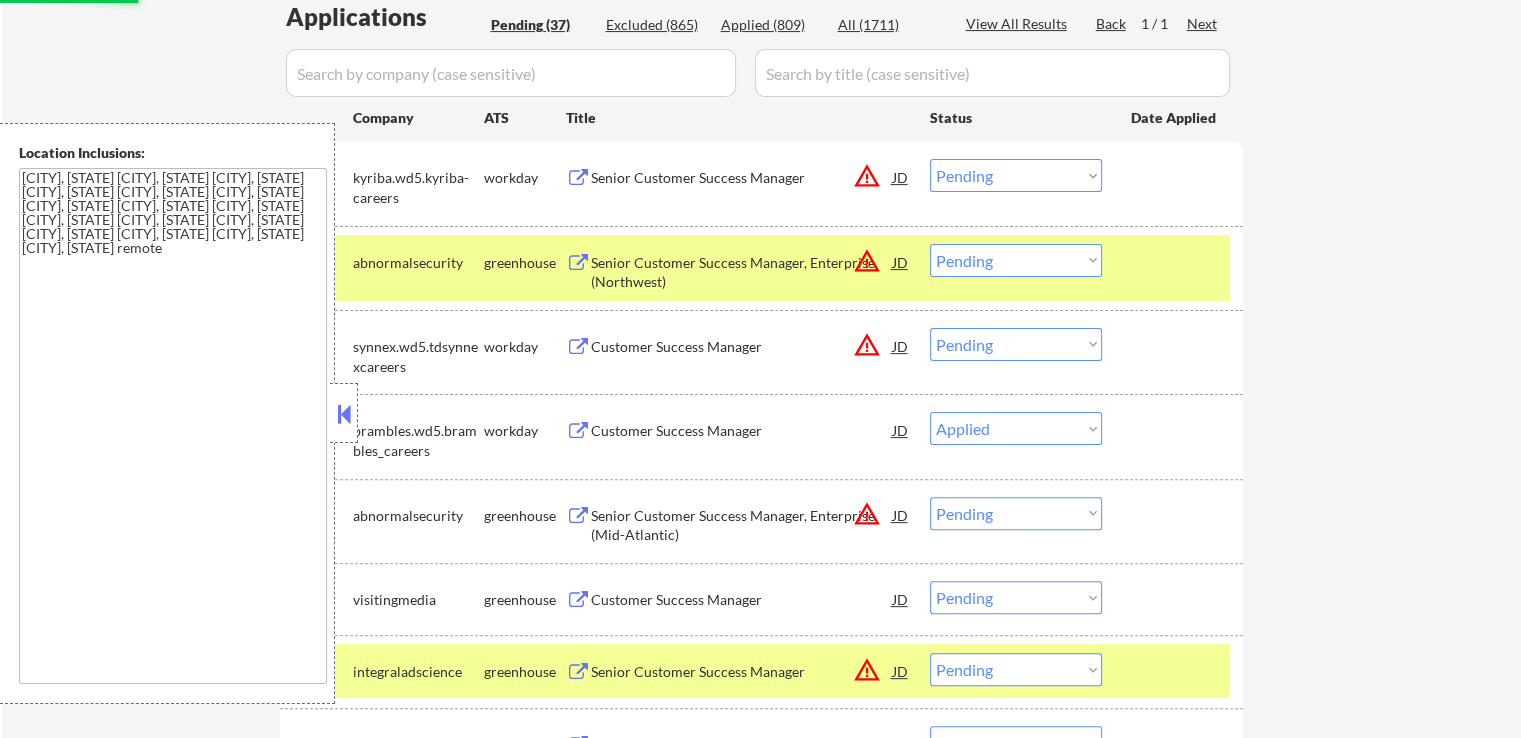 click on "← Return to /applysquad Mailslurp Inbox Job Search Builder [FIRST] [LAST] User Email: [EMAIL] Application Email: [EMAIL] Mailslurp Email: [EMAIL] LinkedIn: linkedin.com/in/[LAST]
Phone: [PHONE] Current Location: [CITY], [STATE] Applies: 808 sent / 0 bought Internal Notes She's back! but now as a SUBSCRIPTION customer, see updated notes:
👉 Noah **WEEKLY** customer // This customer must get EXACTLY 20 apps per week (~4-6 per weekday) until cancelled, contact Tal if not enough jobs. Customer is via our partner Noah Little. Can work in country of residence?: yes Squad Notes Minimum salary: $100,000 Will need Visa to work in that country now/future?: no Download Resume Add a Job Manually Ahsan Mailslurp ✔️ Applications Pending (37) Excluded (865) Applied (809) All (1711) View All Results Back 1 / 1
Next Company ATS Title Status Date Applied #1 kyriba.wd5.kyriba-careers workday Senior Customer Success Manager JD warning_amber Pending #2" at bounding box center [761, 1398] 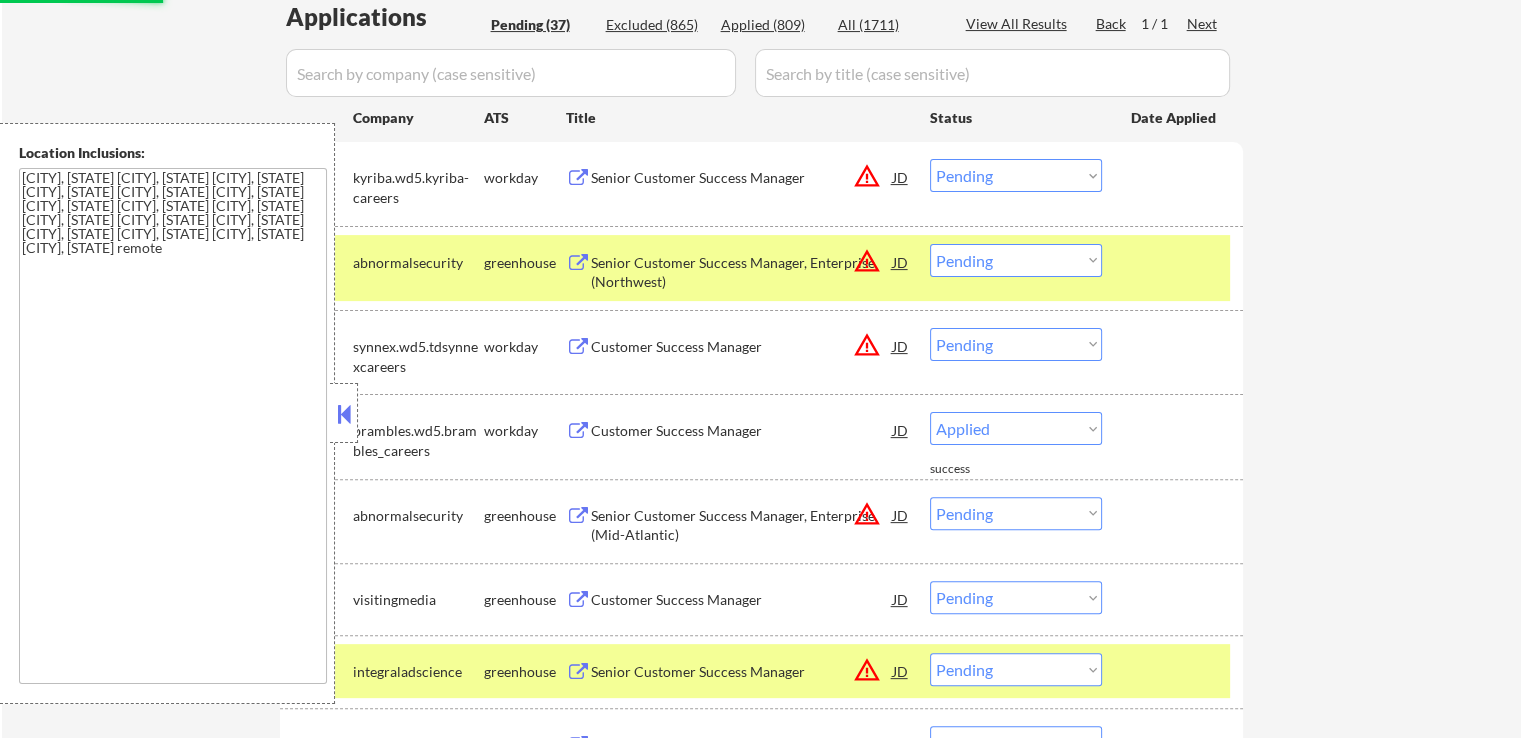 select on ""pending"" 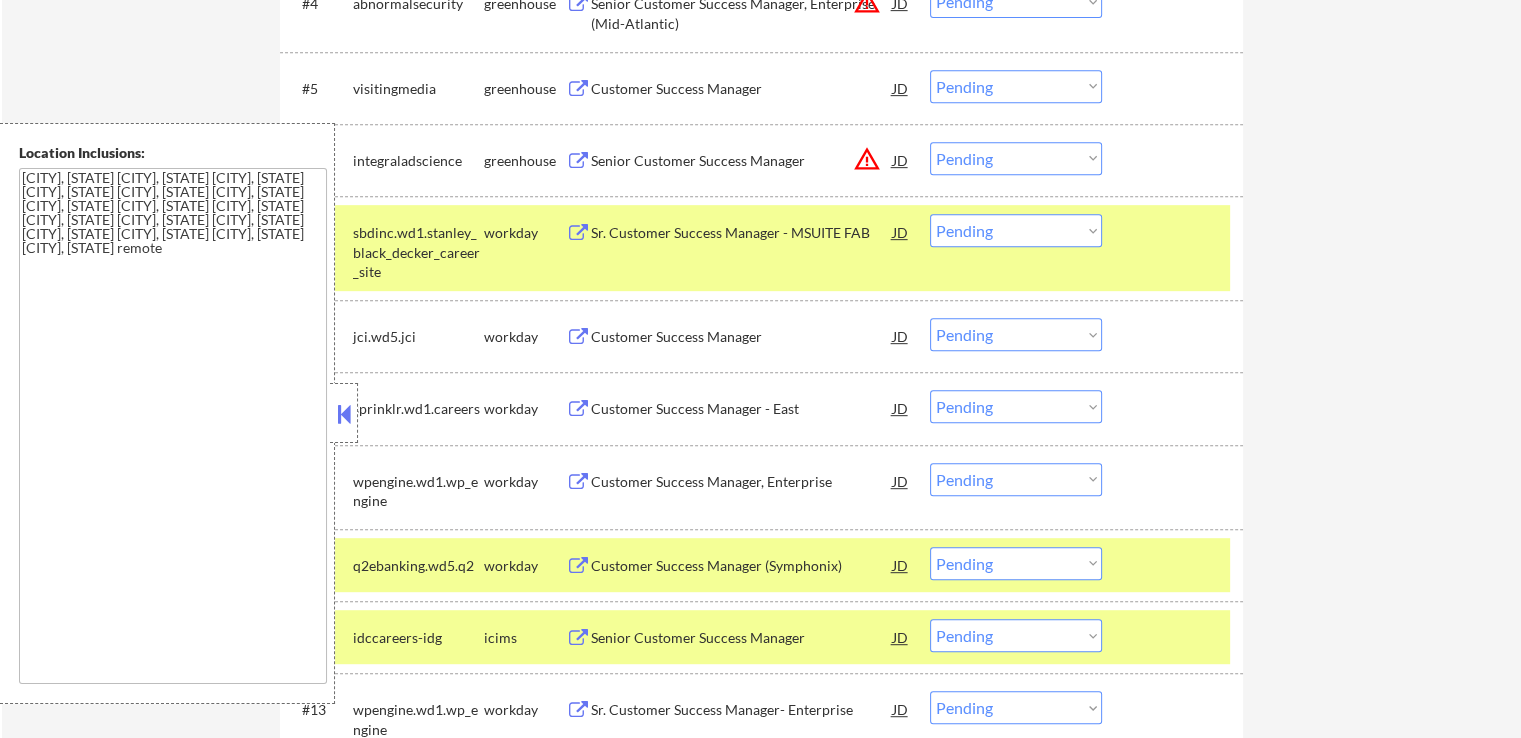 scroll, scrollTop: 1000, scrollLeft: 0, axis: vertical 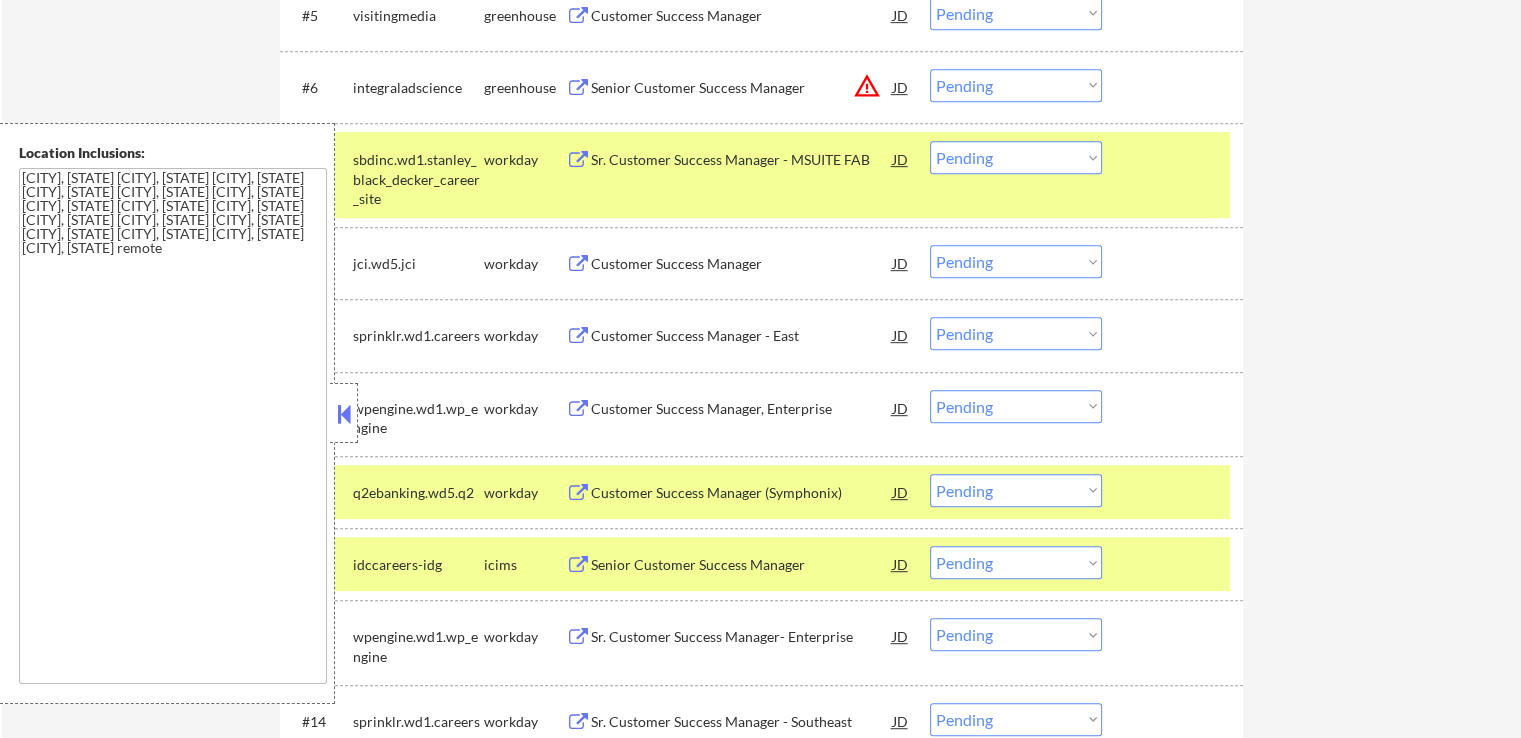 click at bounding box center (578, 264) 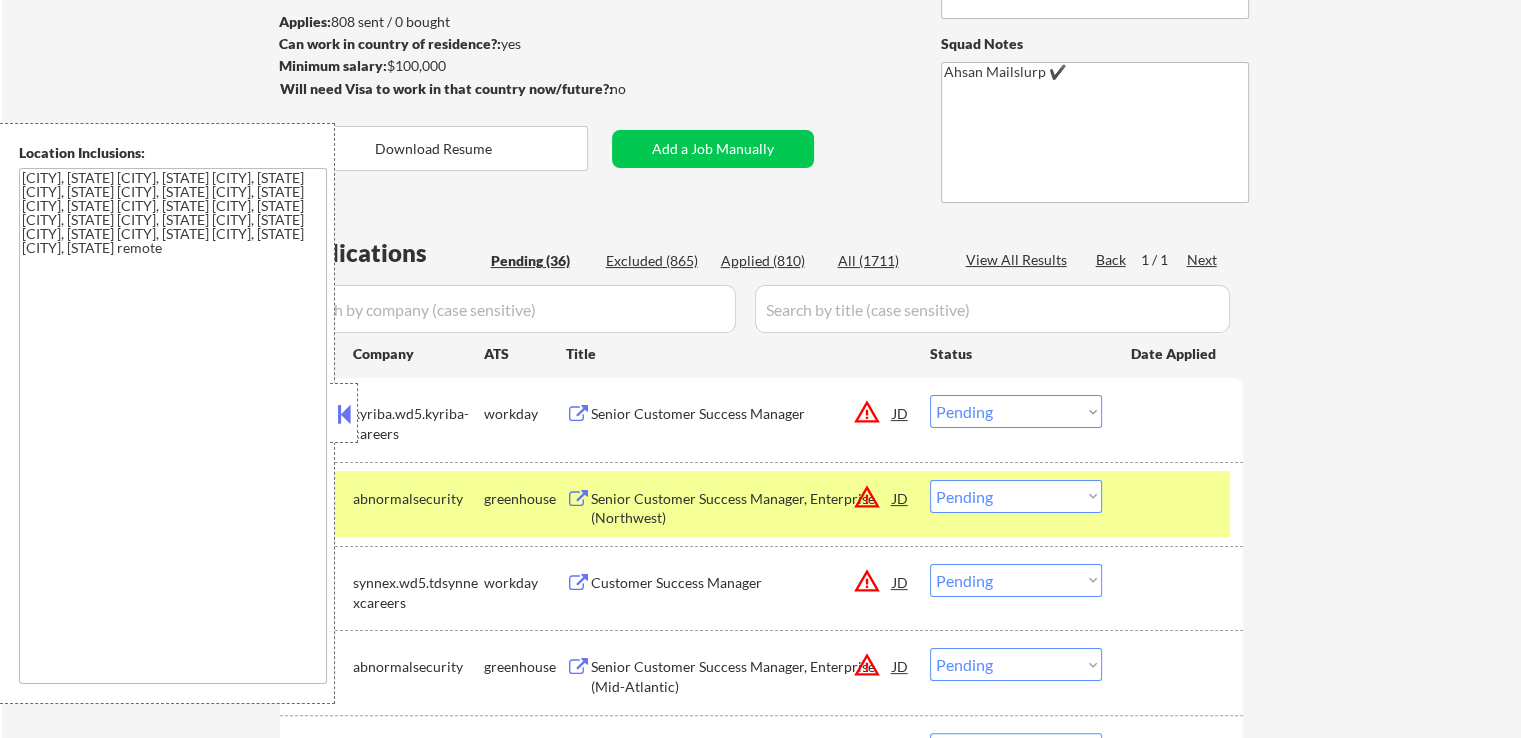 scroll, scrollTop: 307, scrollLeft: 0, axis: vertical 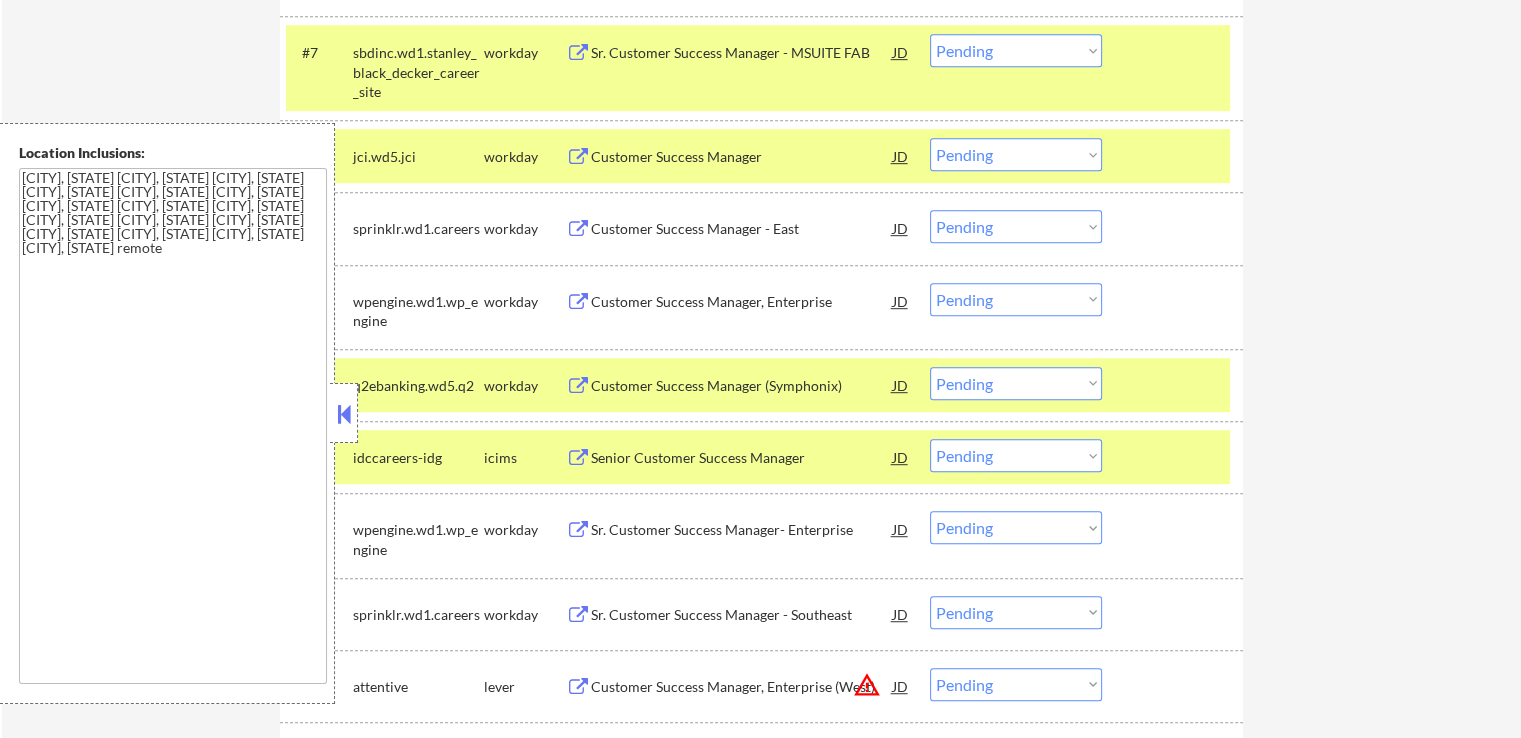 click on "Choose an option... Pending Applied Excluded (Questions) Excluded (Expired) Excluded (Location) Excluded (Bad Match) Excluded (Blocklist) Excluded (Salary) Excluded (Other)" at bounding box center [1016, 154] 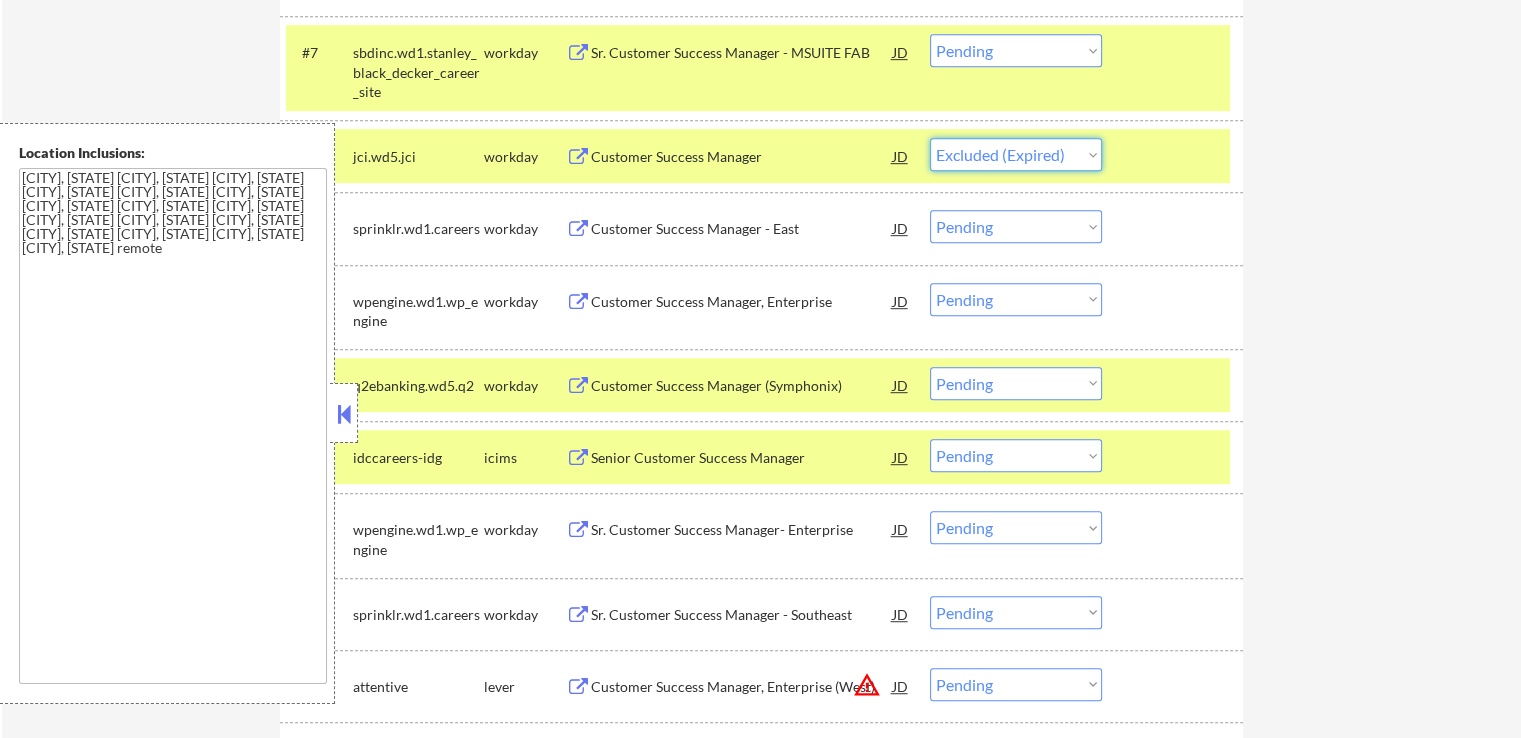 click on "Choose an option... Pending Applied Excluded (Questions) Excluded (Expired) Excluded (Location) Excluded (Bad Match) Excluded (Blocklist) Excluded (Salary) Excluded (Other)" at bounding box center [1016, 154] 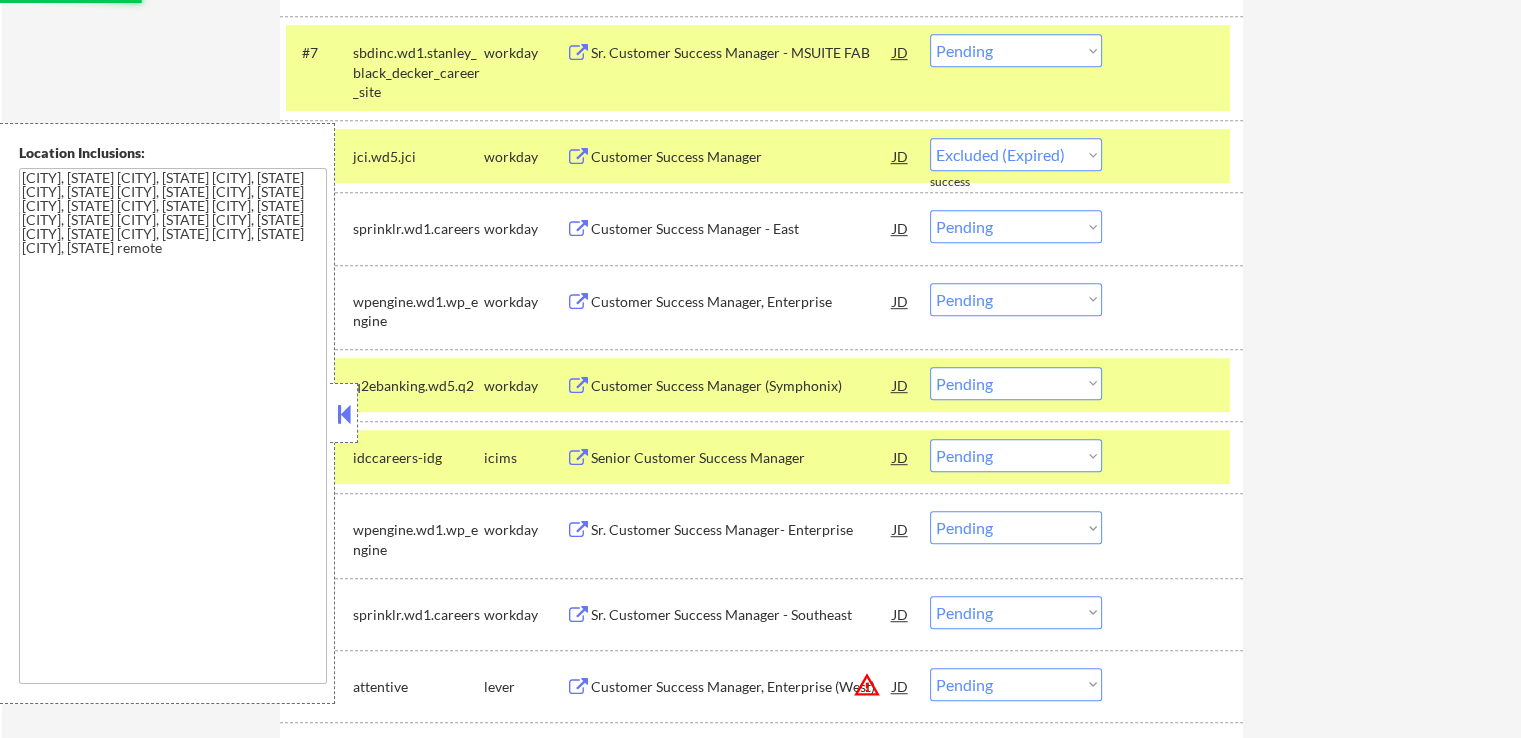 select on ""pending"" 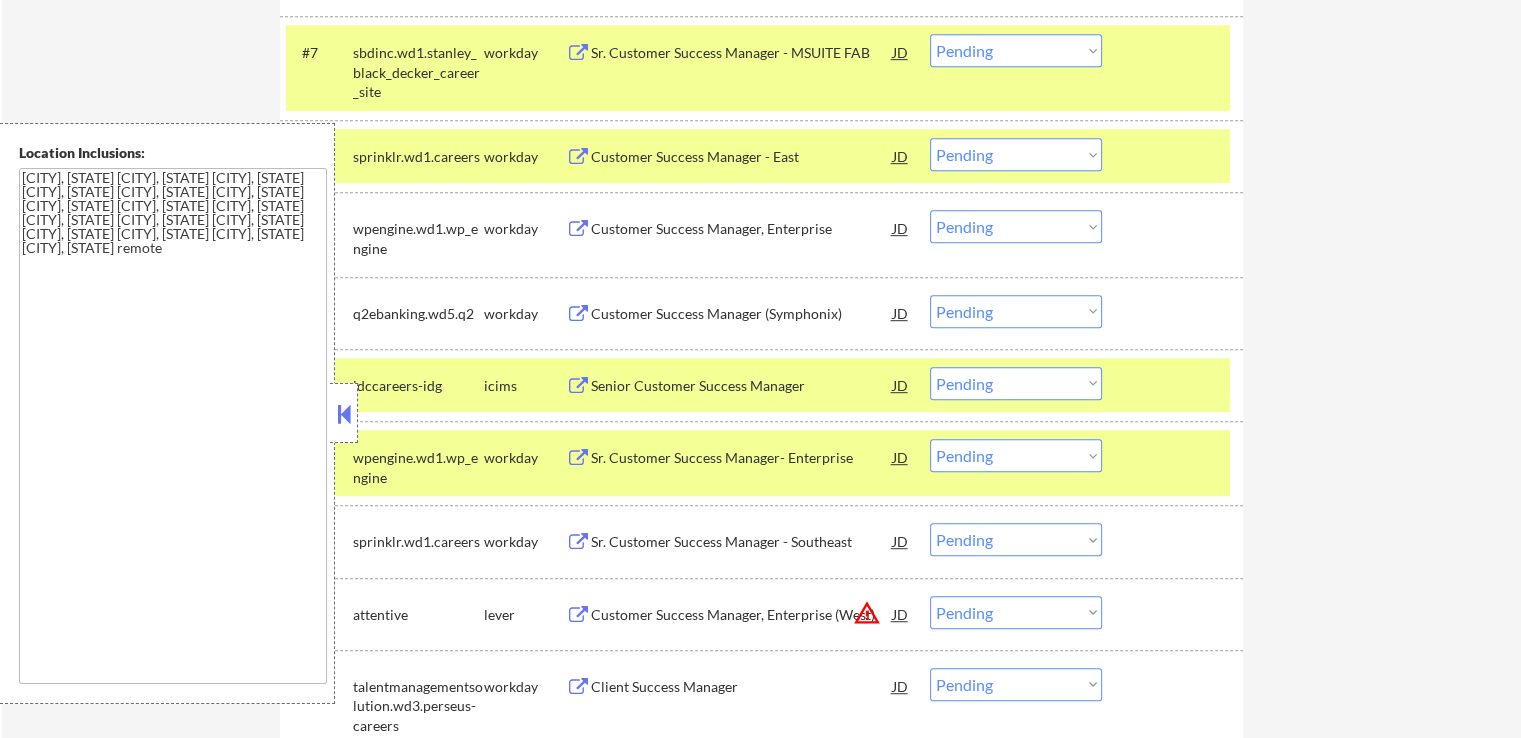 click at bounding box center [578, 157] 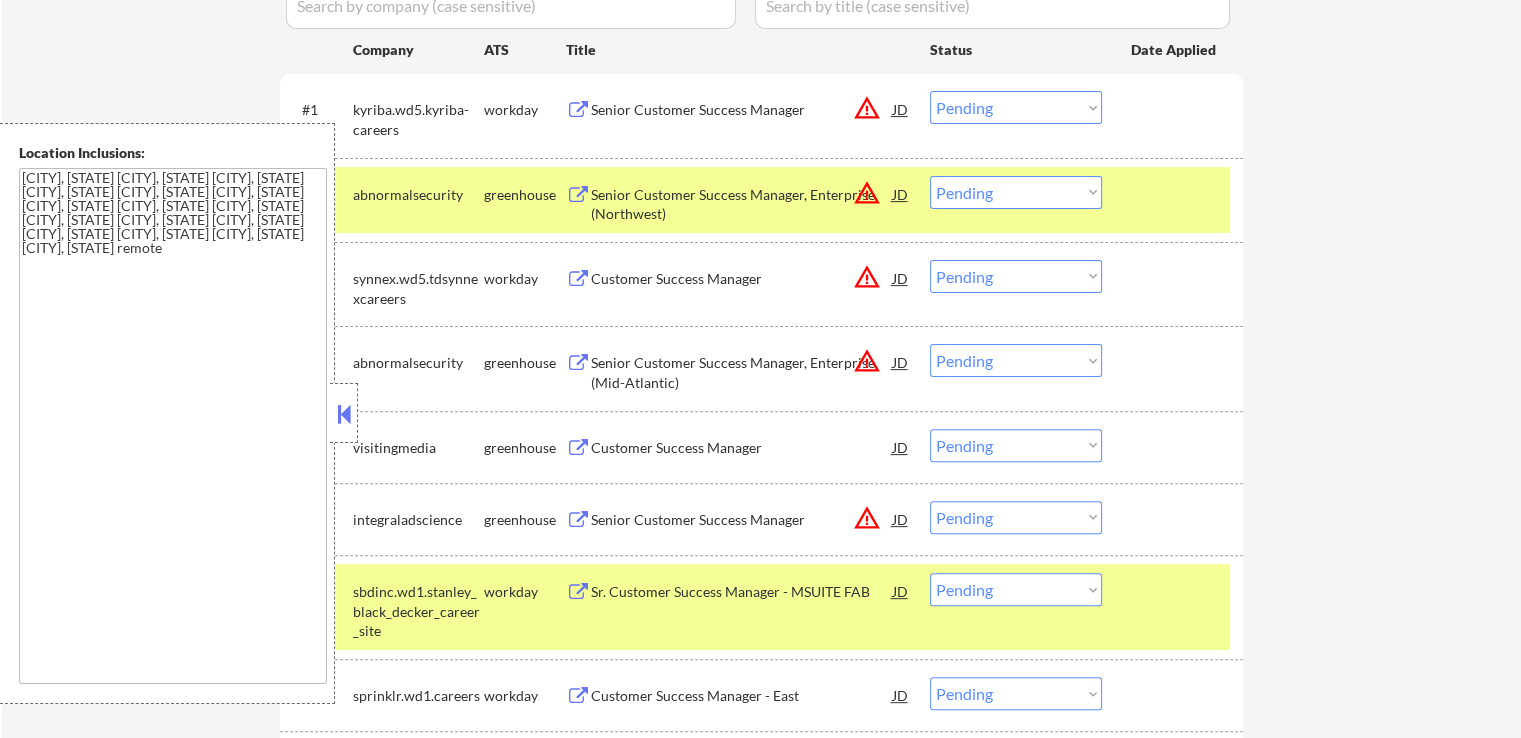 scroll, scrollTop: 407, scrollLeft: 0, axis: vertical 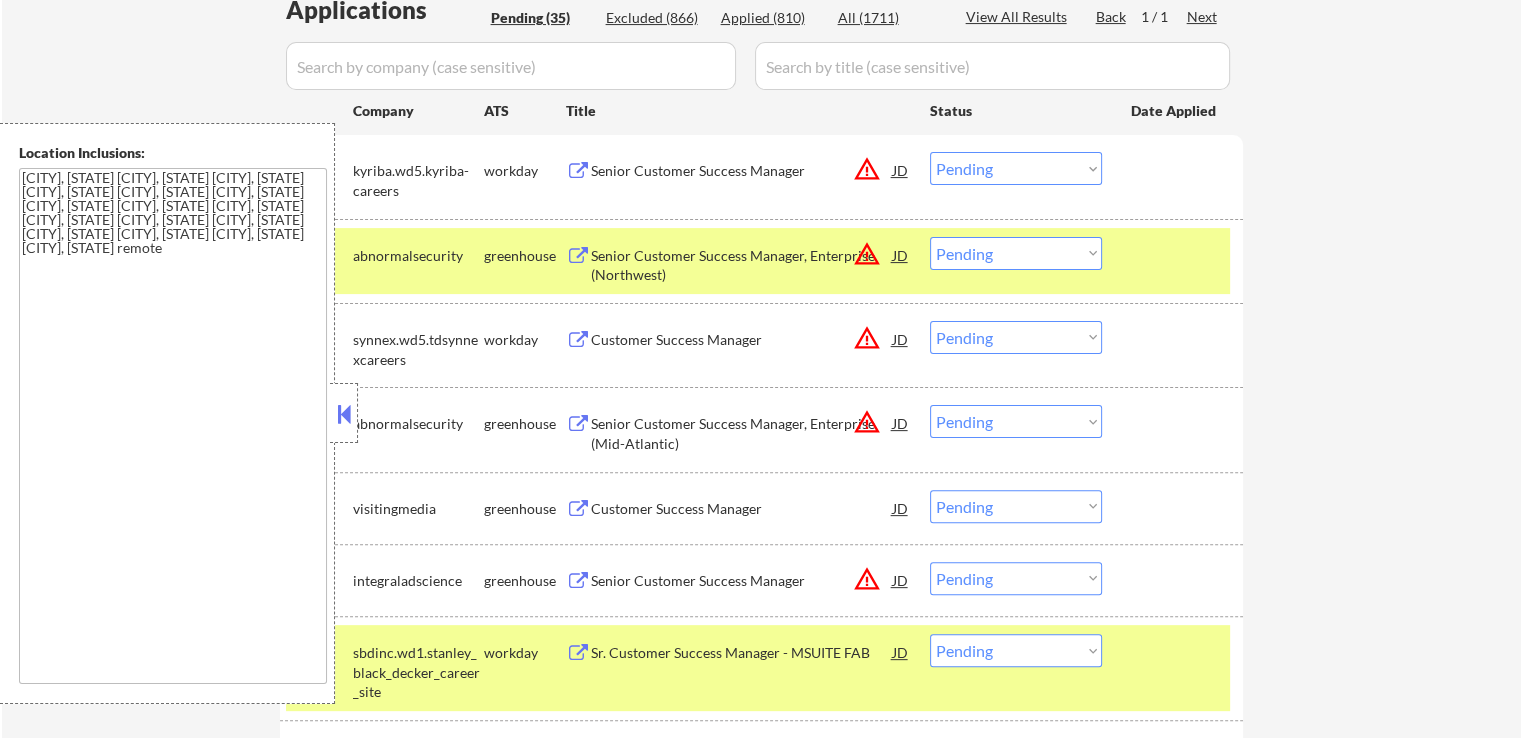 click on "← Return to /applysquad Mailslurp Inbox Job Search Builder [FIRST] [LAST] User Email: [EMAIL] Application Email: [EMAIL] Mailslurp Email: [EMAIL] LinkedIn: linkedin.com/in/[LAST]
Phone: [PHONE] Current Location: [CITY], [STATE] Applies: 808 sent / 0 bought Internal Notes She's back! but now as a SUBSCRIPTION customer, see updated notes:
👉 Noah **WEEKLY** customer // This customer must get EXACTLY 20 apps per week (~4-6 per weekday) until cancelled, contact Tal if not enough jobs. Customer is via our partner Noah Little. Can work in country of residence?: yes Squad Notes Minimum salary: $100,000 Will need Visa to work in that country now/future?: no Download Resume Add a Job Manually Ahsan Mailslurp ✔️ Applications Pending (35) Excluded (866) Applied (810) All (1711) View All Results Back 1 / 1
Next Company ATS Title Status Date Applied #1 kyriba.wd5.kyriba-careers workday Senior Customer Success Manager JD warning_amber Pending #2" at bounding box center [761, 1313] 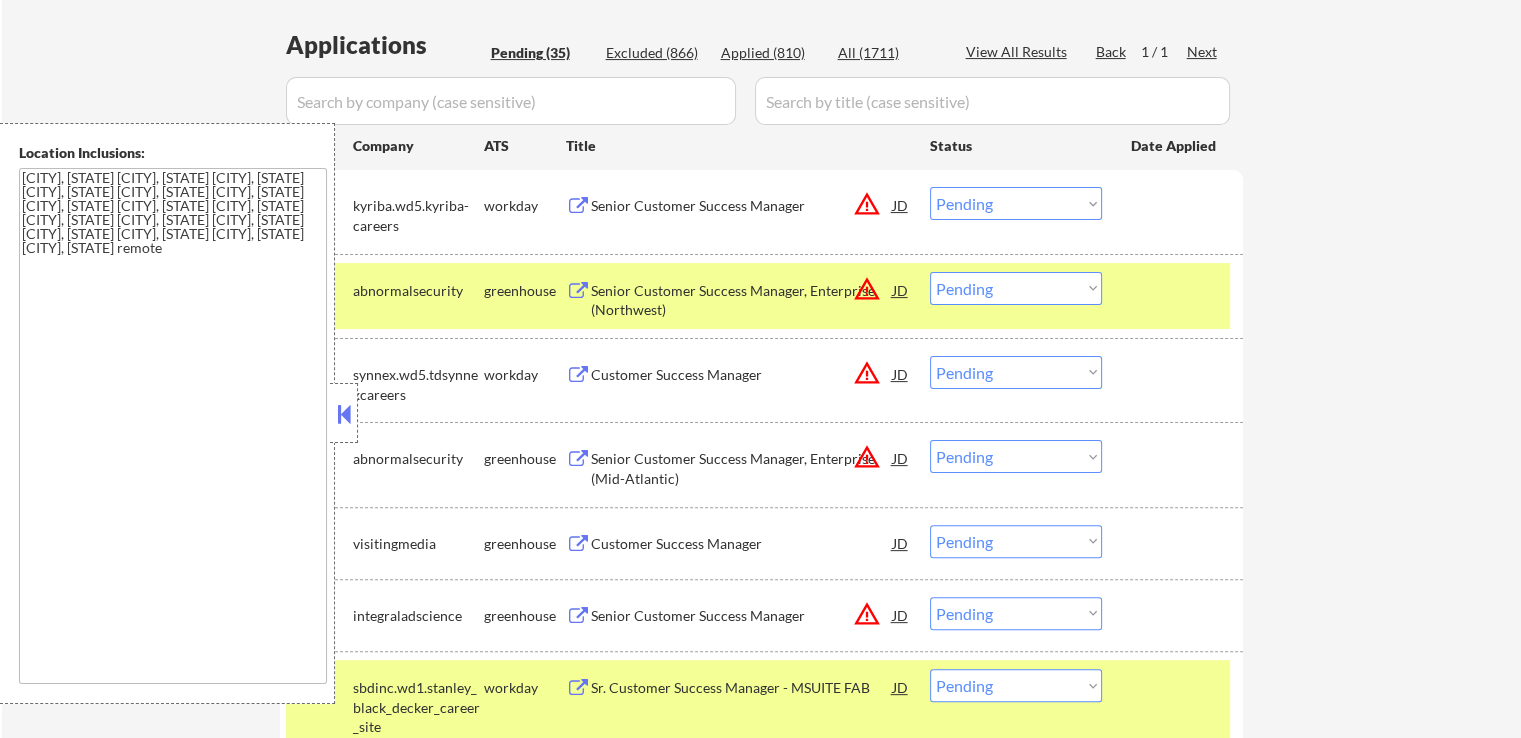scroll, scrollTop: 507, scrollLeft: 0, axis: vertical 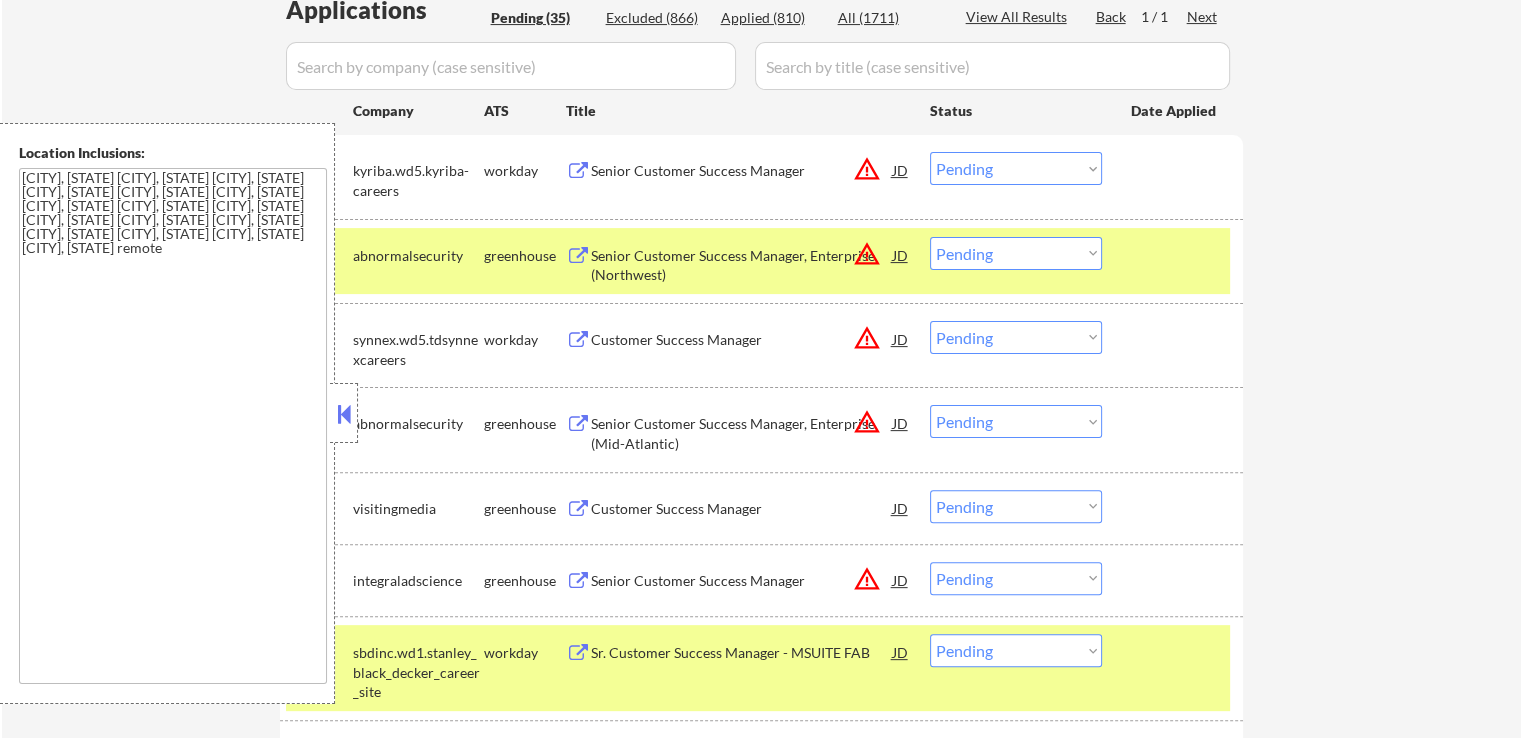 click on "Applied (810)" at bounding box center (771, 18) 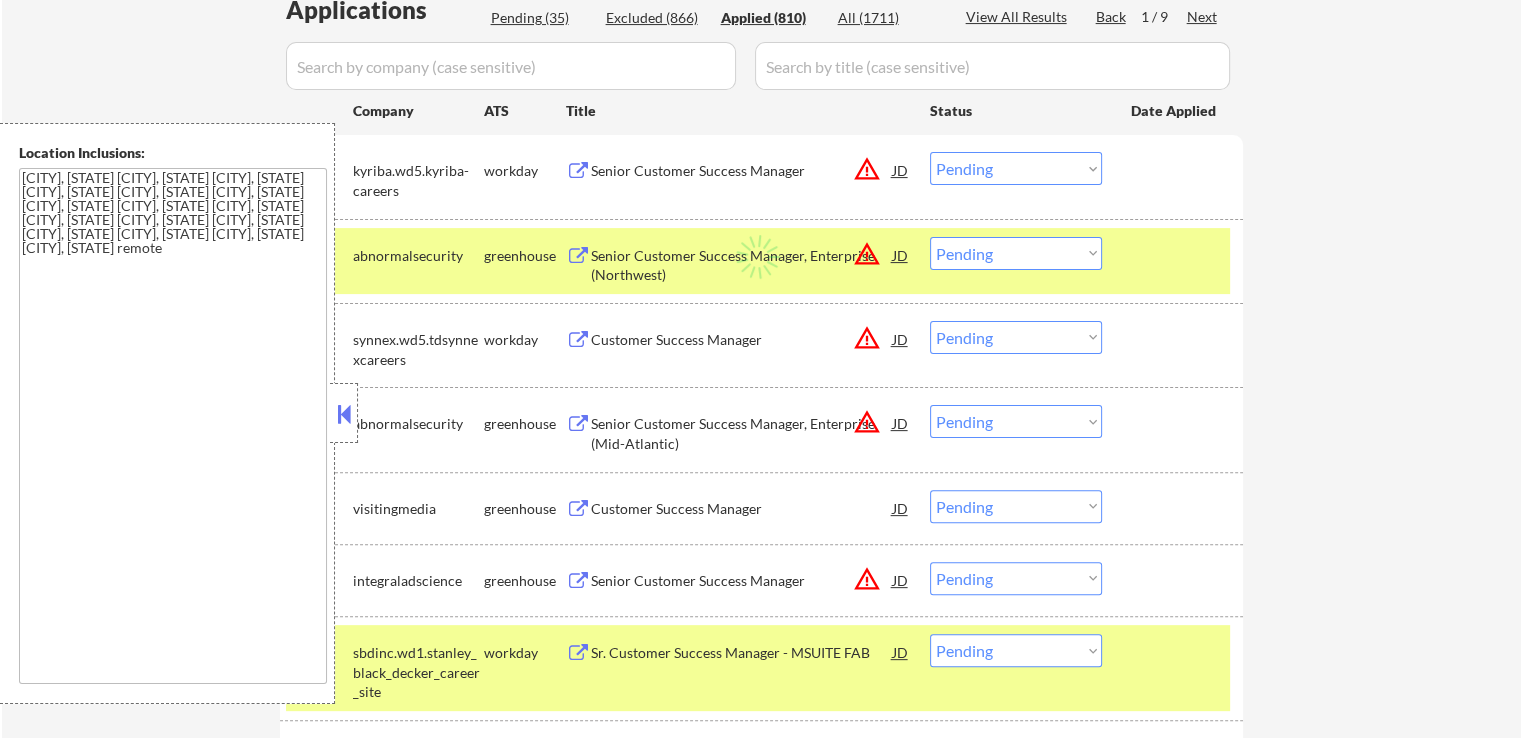 select on ""applied"" 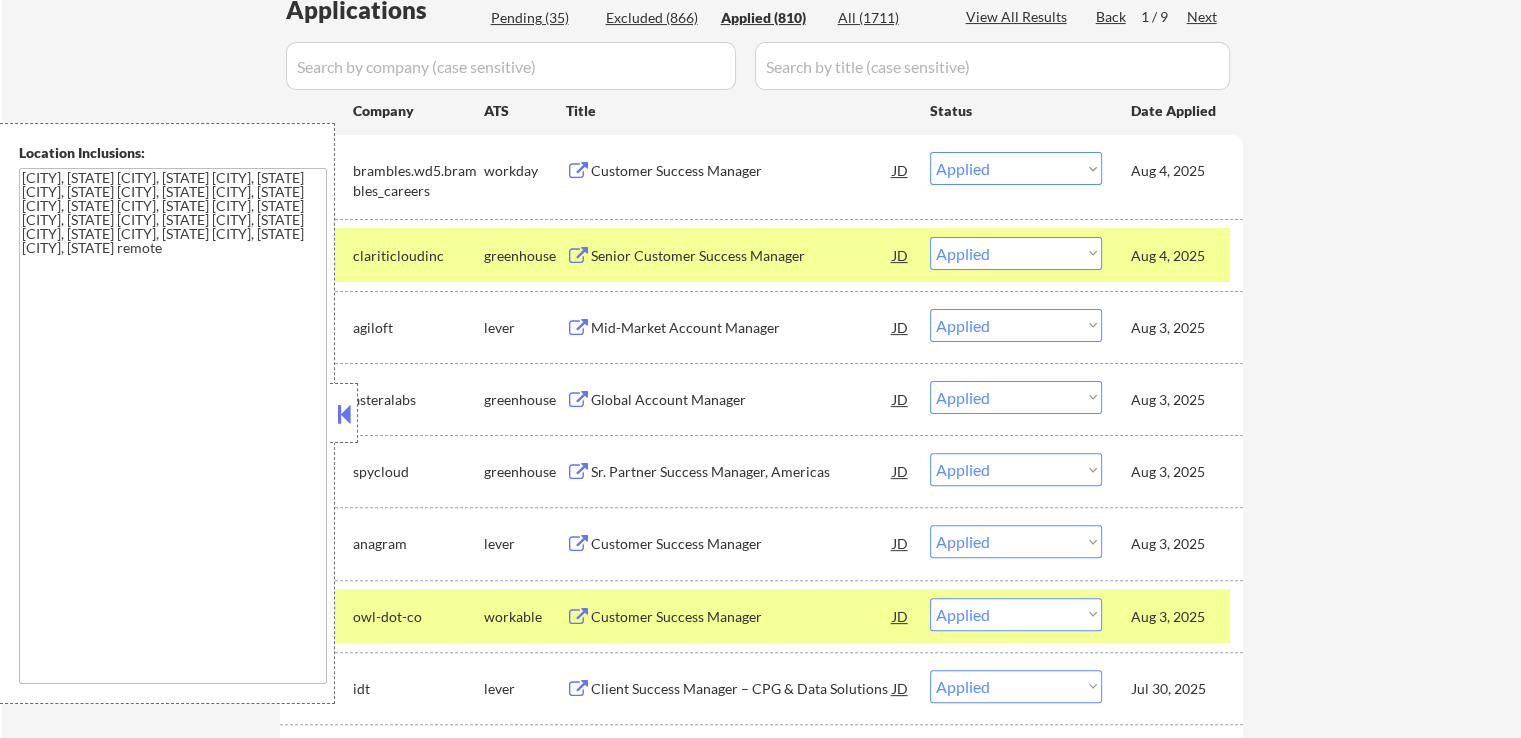 select on ""applied"" 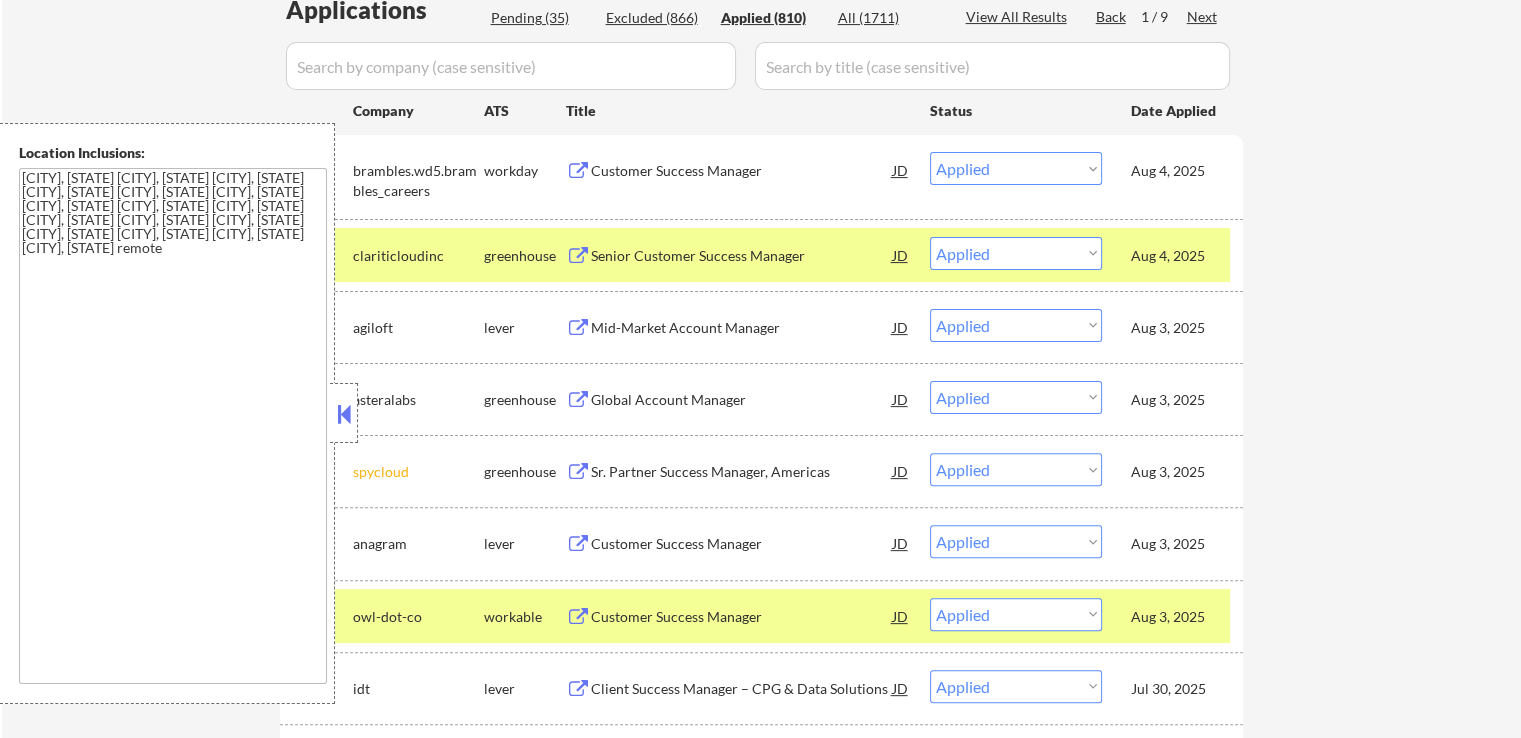 scroll, scrollTop: 407, scrollLeft: 0, axis: vertical 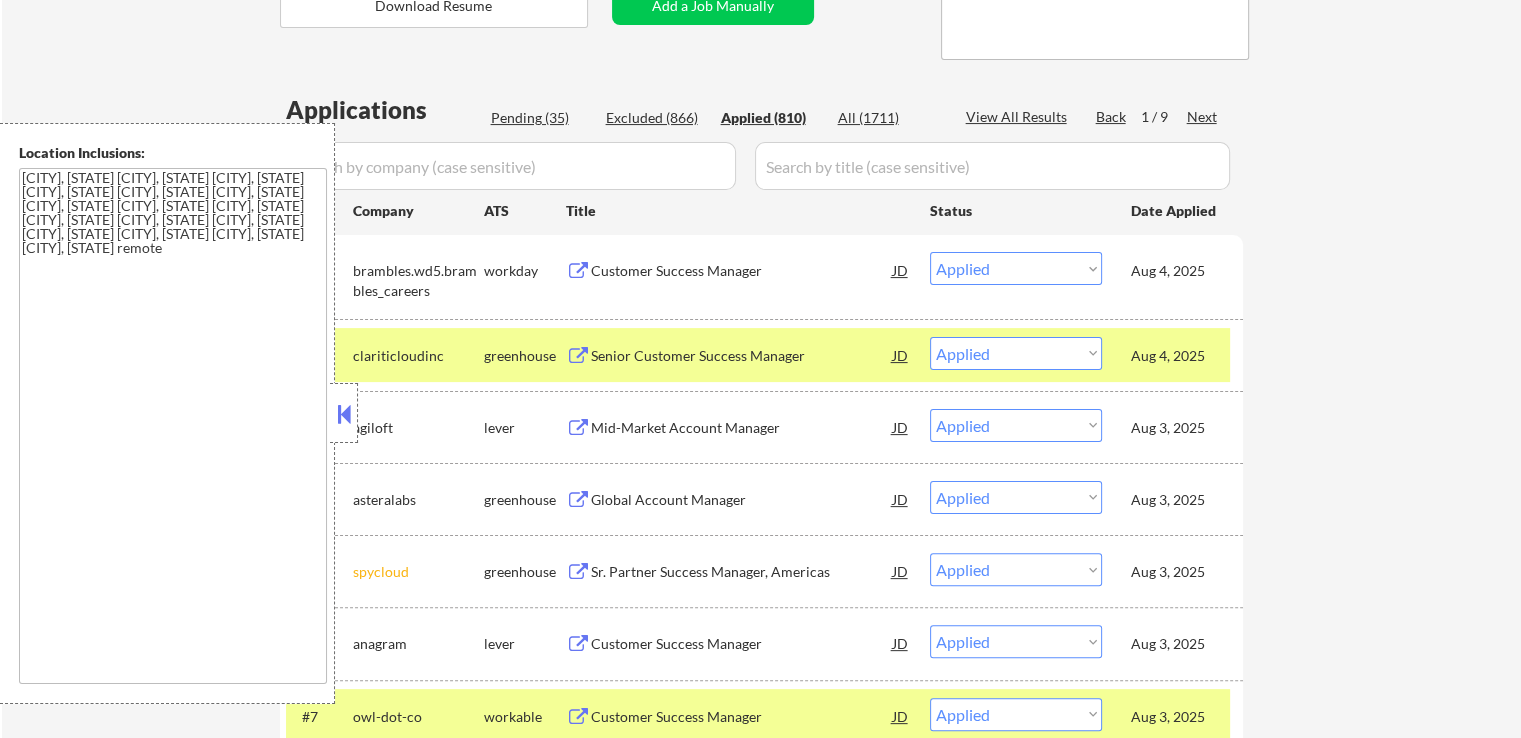 select on ""pending"" 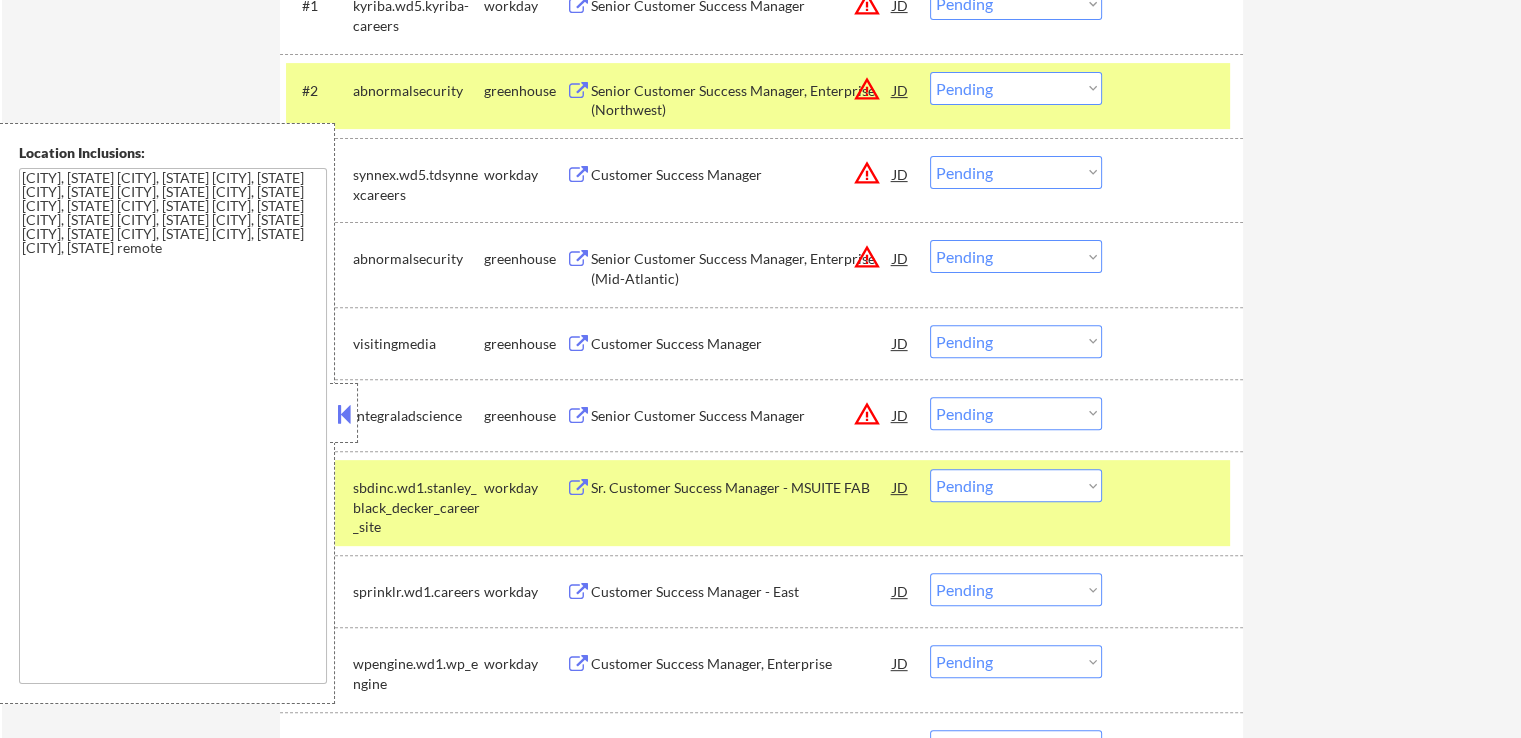 scroll, scrollTop: 707, scrollLeft: 0, axis: vertical 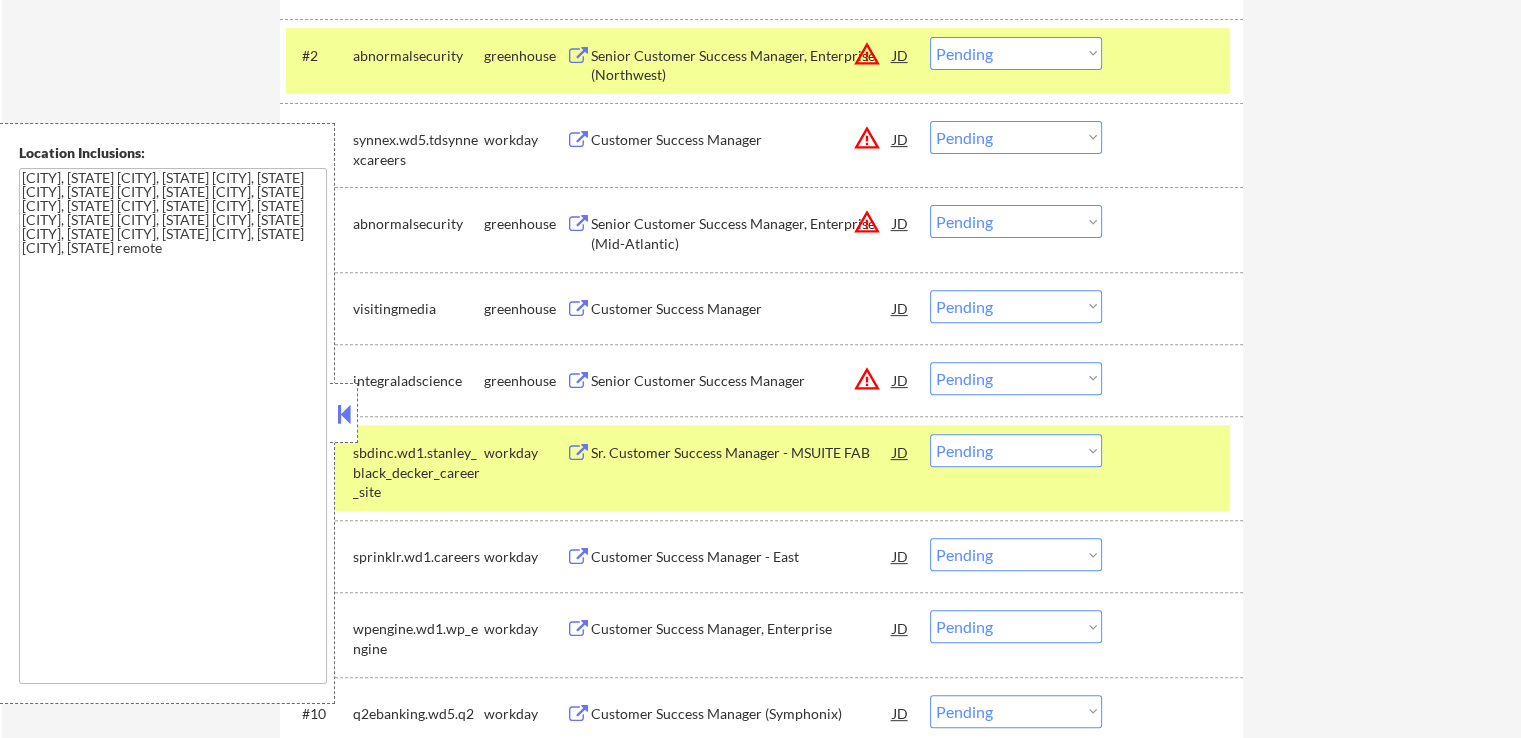 click on "Customer Success Manager" at bounding box center [742, 309] 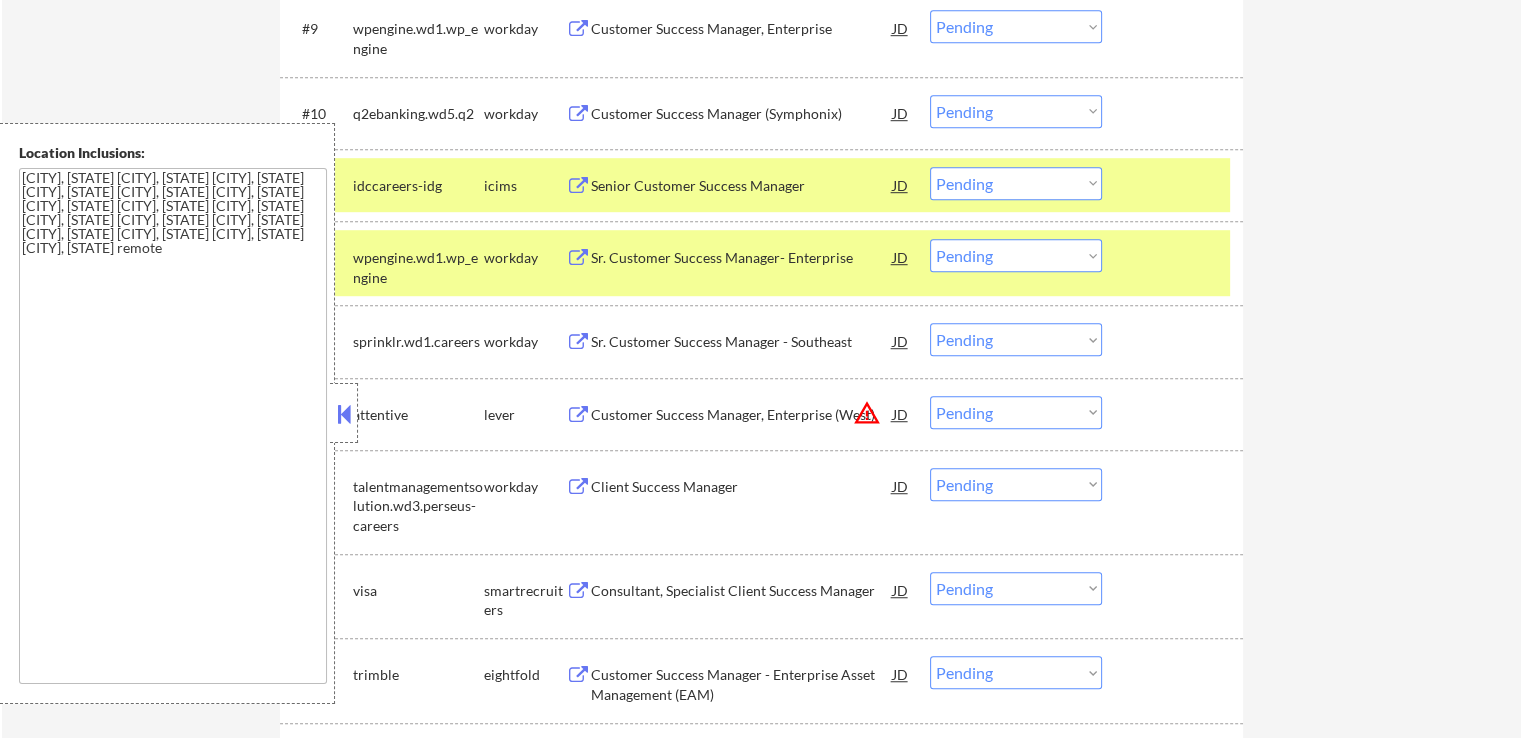 scroll, scrollTop: 1507, scrollLeft: 0, axis: vertical 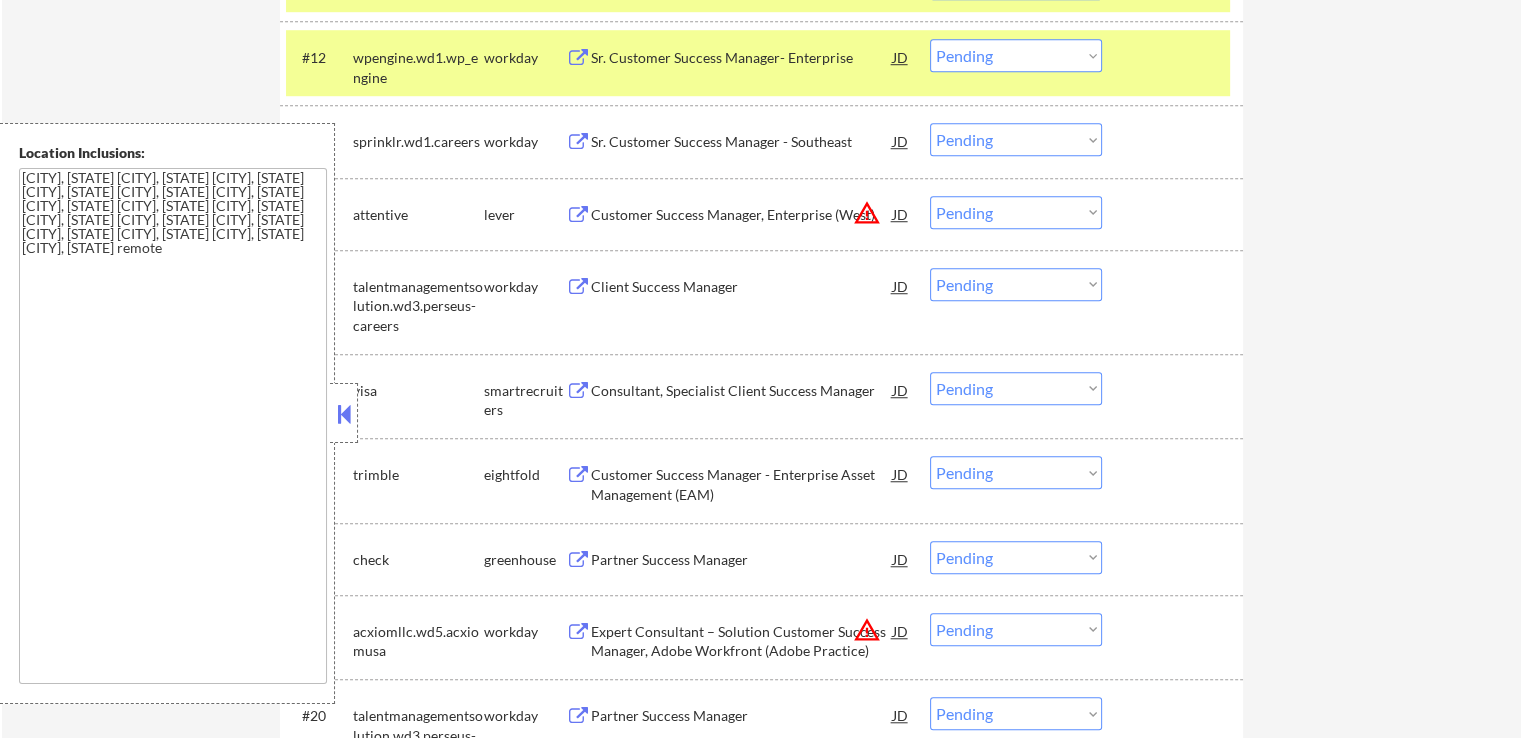click on "Consultant, Specialist Client Success Manager" at bounding box center [742, 391] 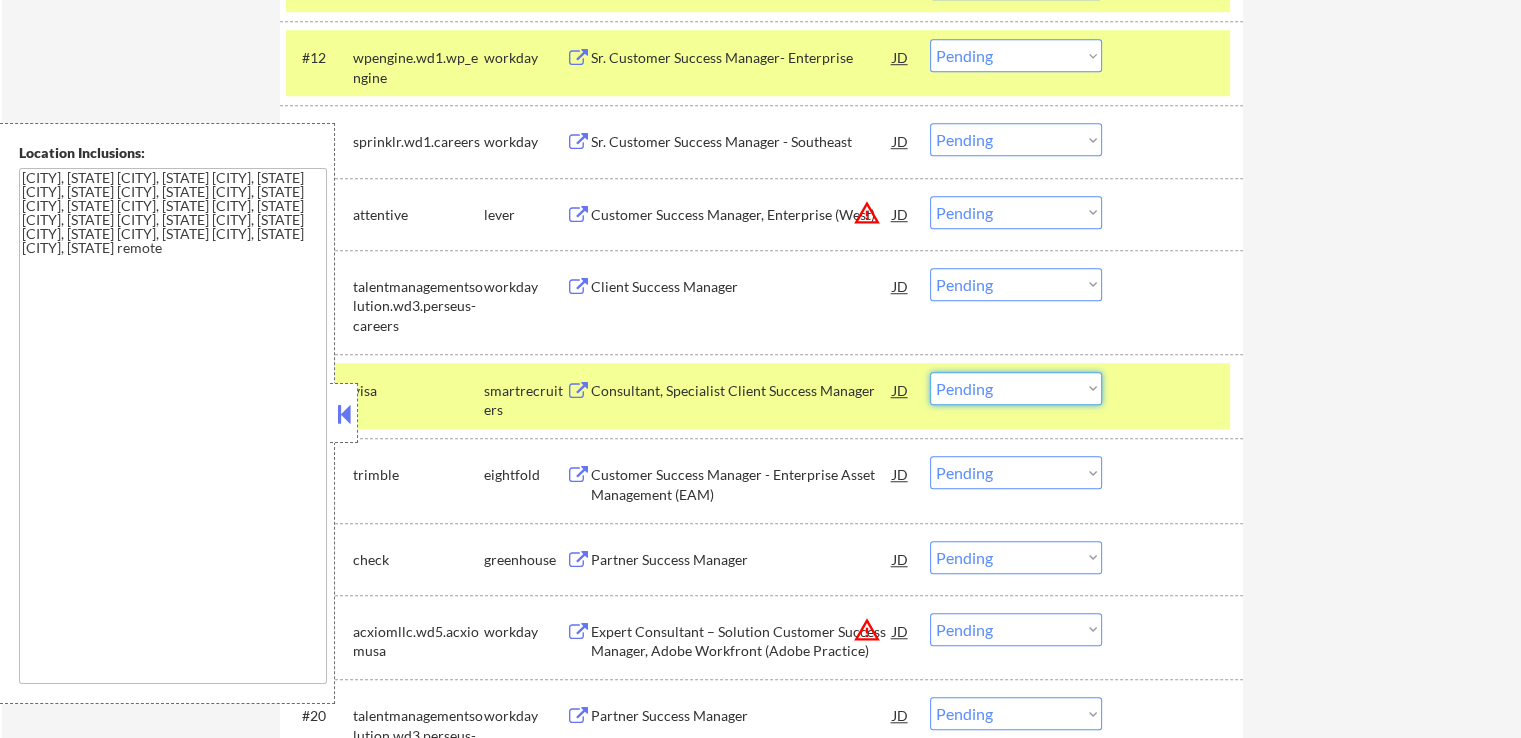 click on "Choose an option... Pending Applied Excluded (Questions) Excluded (Expired) Excluded (Location) Excluded (Bad Match) Excluded (Blocklist) Excluded (Salary) Excluded (Other)" at bounding box center [1016, 388] 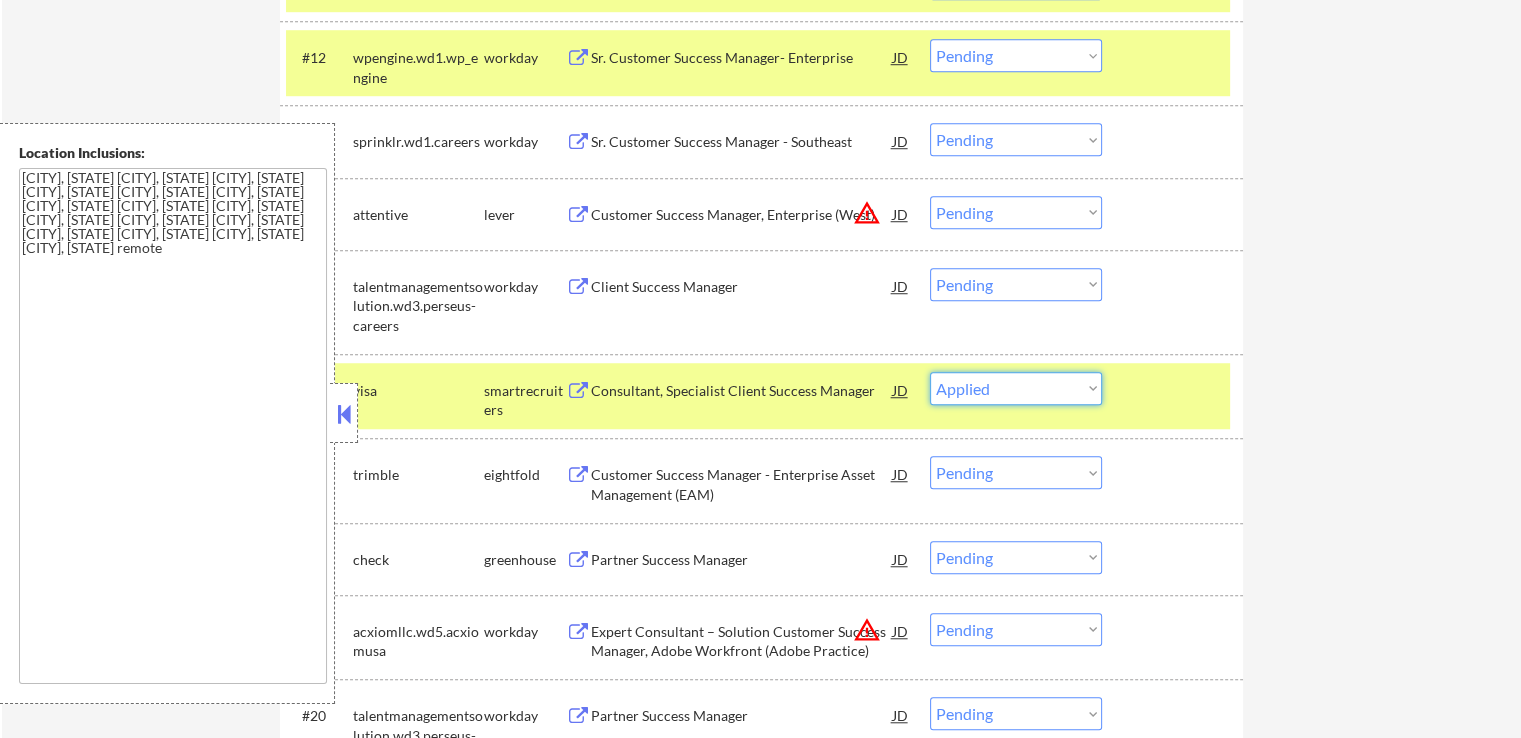 click on "Choose an option... Pending Applied Excluded (Questions) Excluded (Expired) Excluded (Location) Excluded (Bad Match) Excluded (Blocklist) Excluded (Salary) Excluded (Other)" at bounding box center (1016, 388) 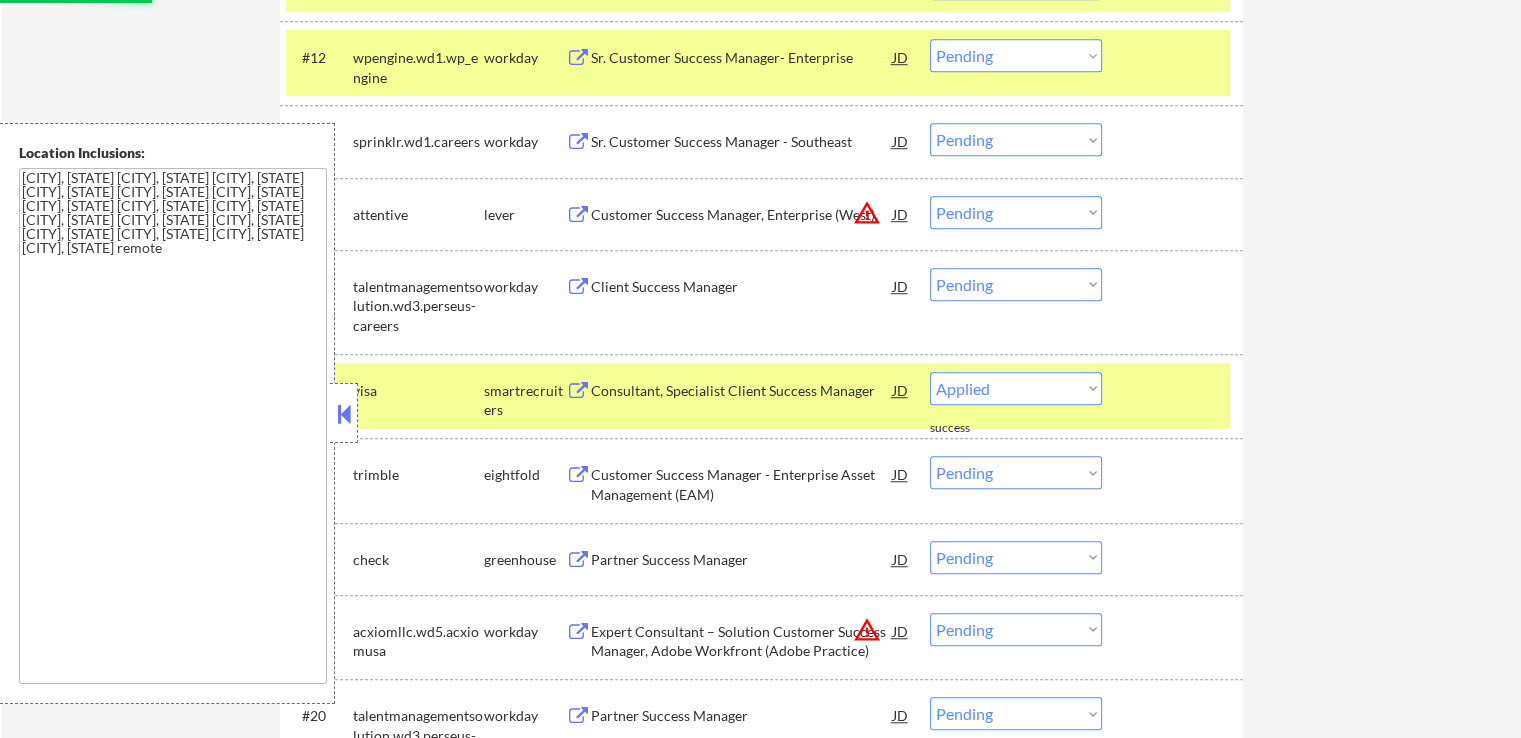 select on ""pending"" 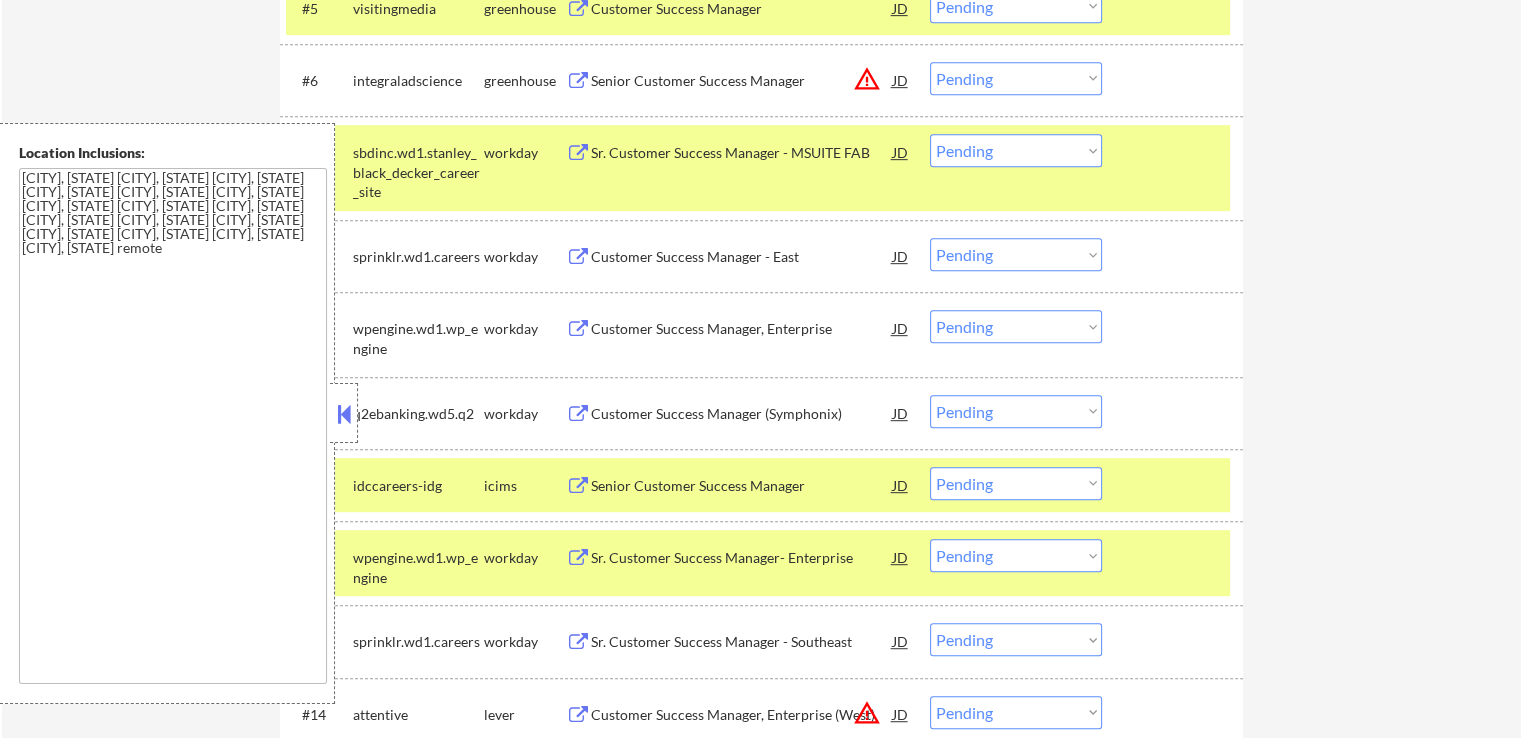 scroll, scrollTop: 807, scrollLeft: 0, axis: vertical 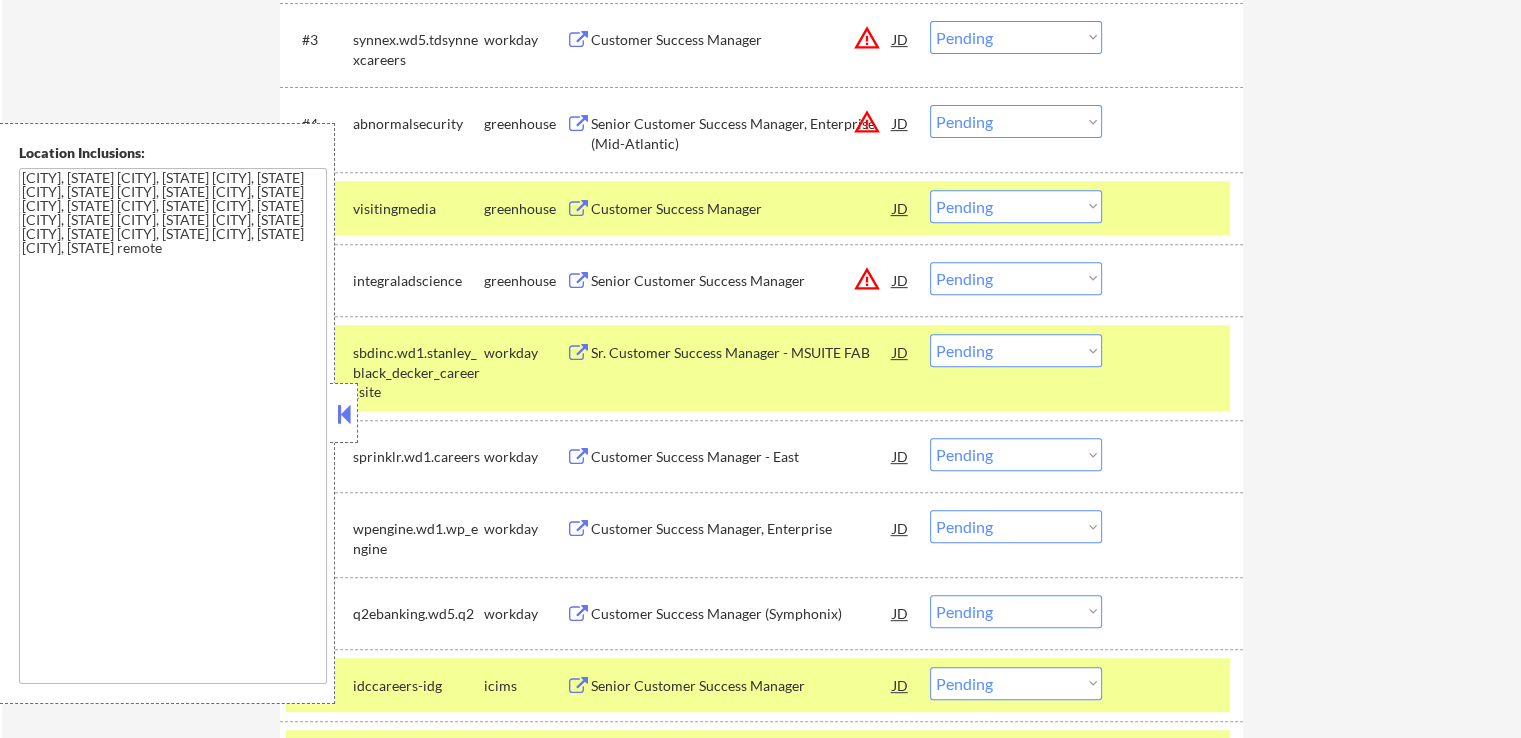 drag, startPoint x: 1004, startPoint y: 204, endPoint x: 994, endPoint y: 214, distance: 14.142136 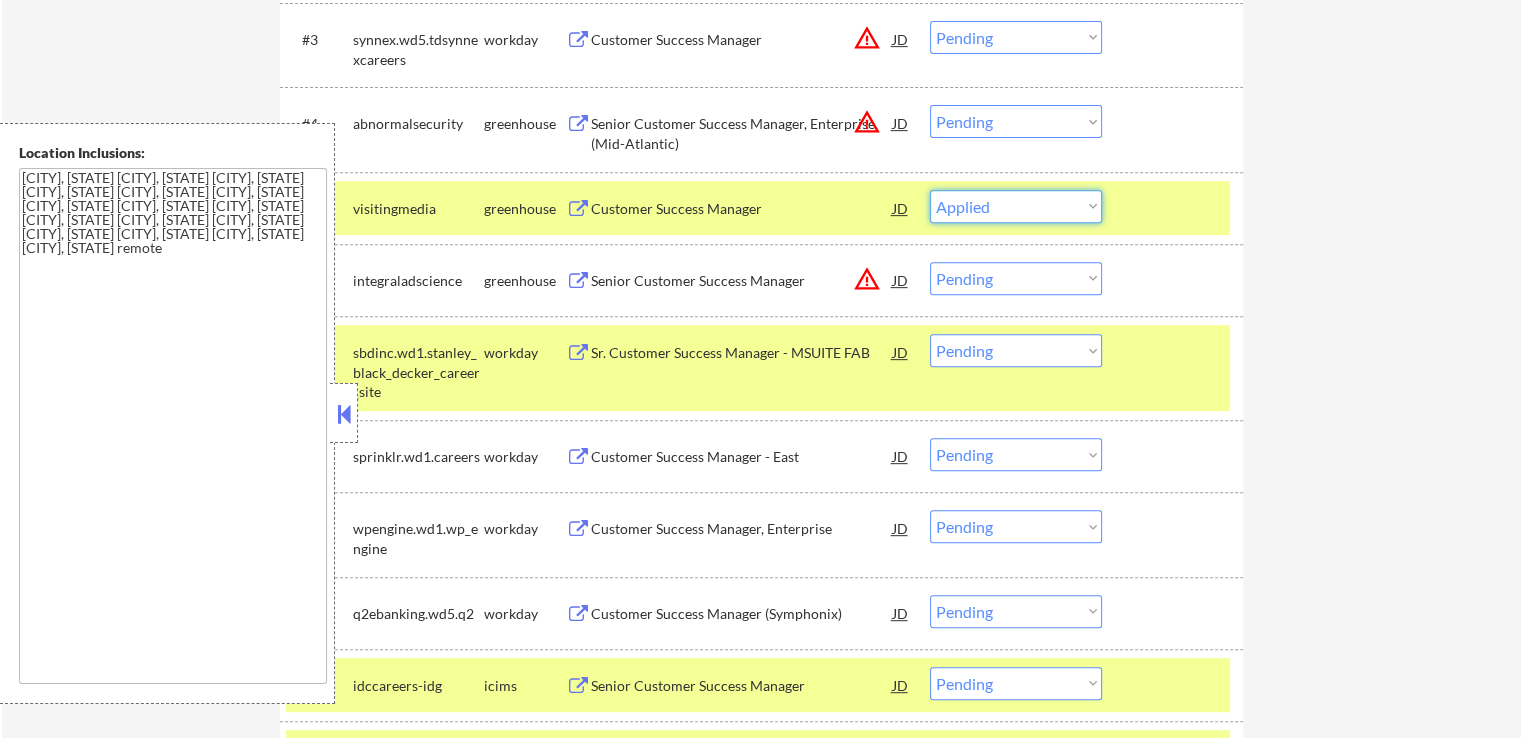 click on "Choose an option... Pending Applied Excluded (Questions) Excluded (Expired) Excluded (Location) Excluded (Bad Match) Excluded (Blocklist) Excluded (Salary) Excluded (Other)" at bounding box center (1016, 206) 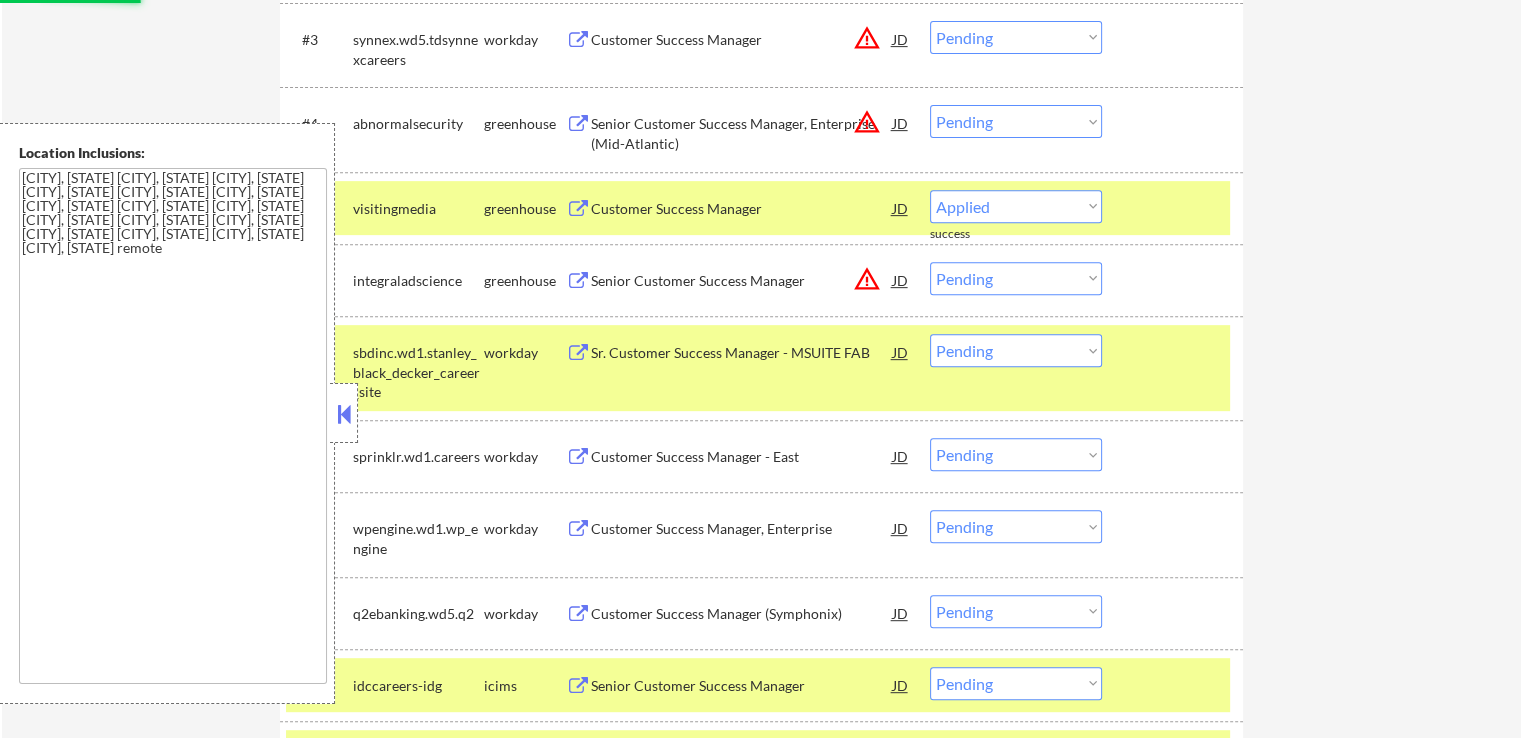 select on ""pending"" 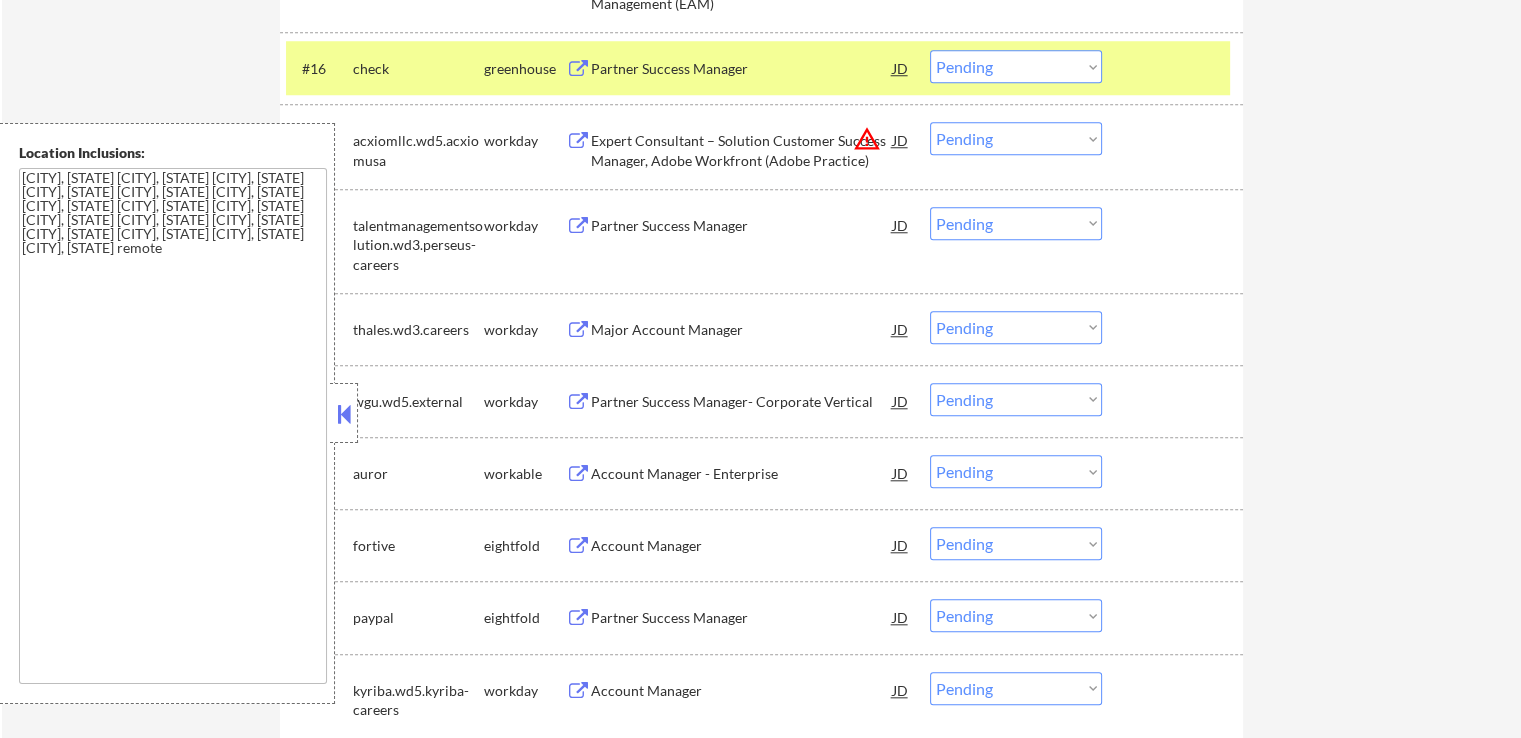 scroll, scrollTop: 1807, scrollLeft: 0, axis: vertical 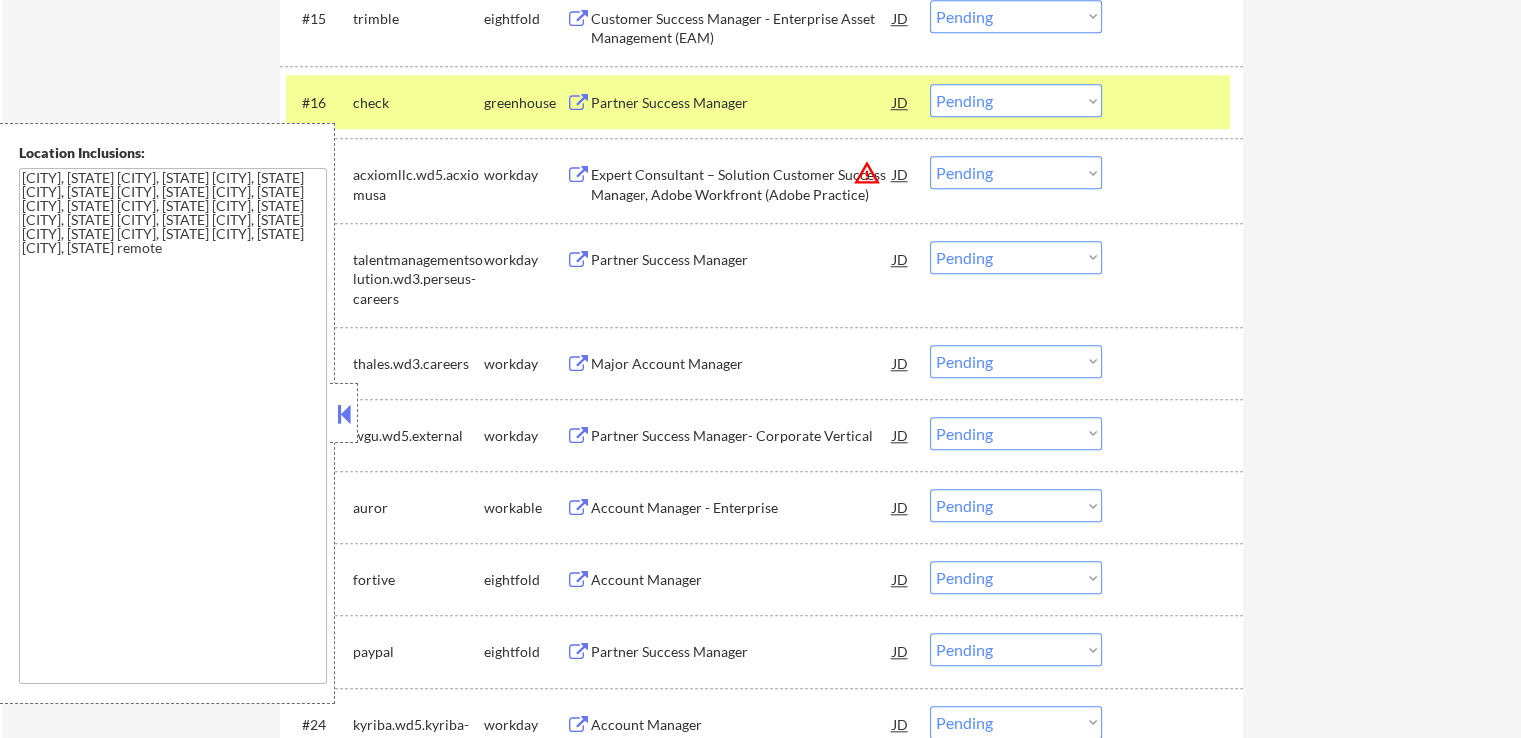 click on "Partner Success Manager" at bounding box center (742, 103) 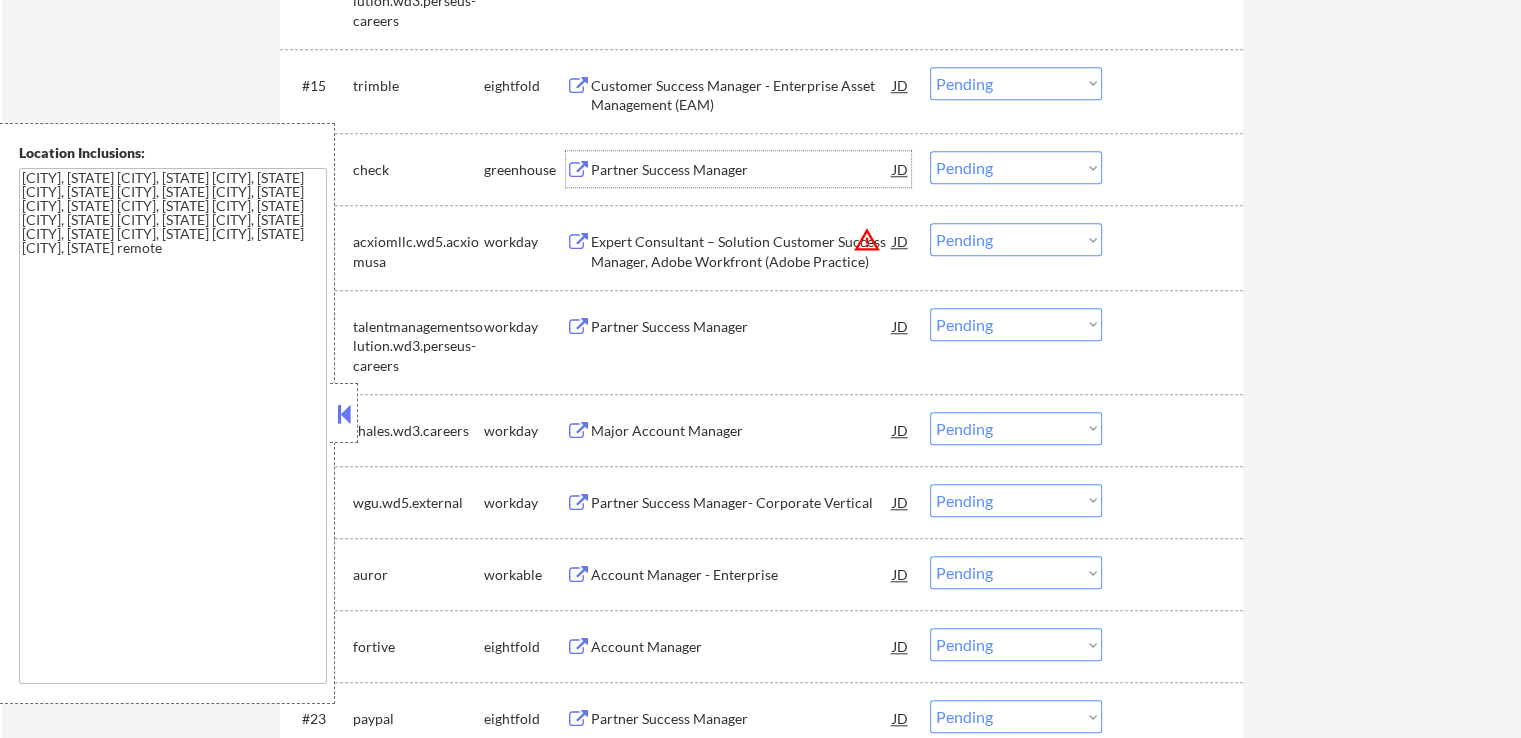 scroll, scrollTop: 1707, scrollLeft: 0, axis: vertical 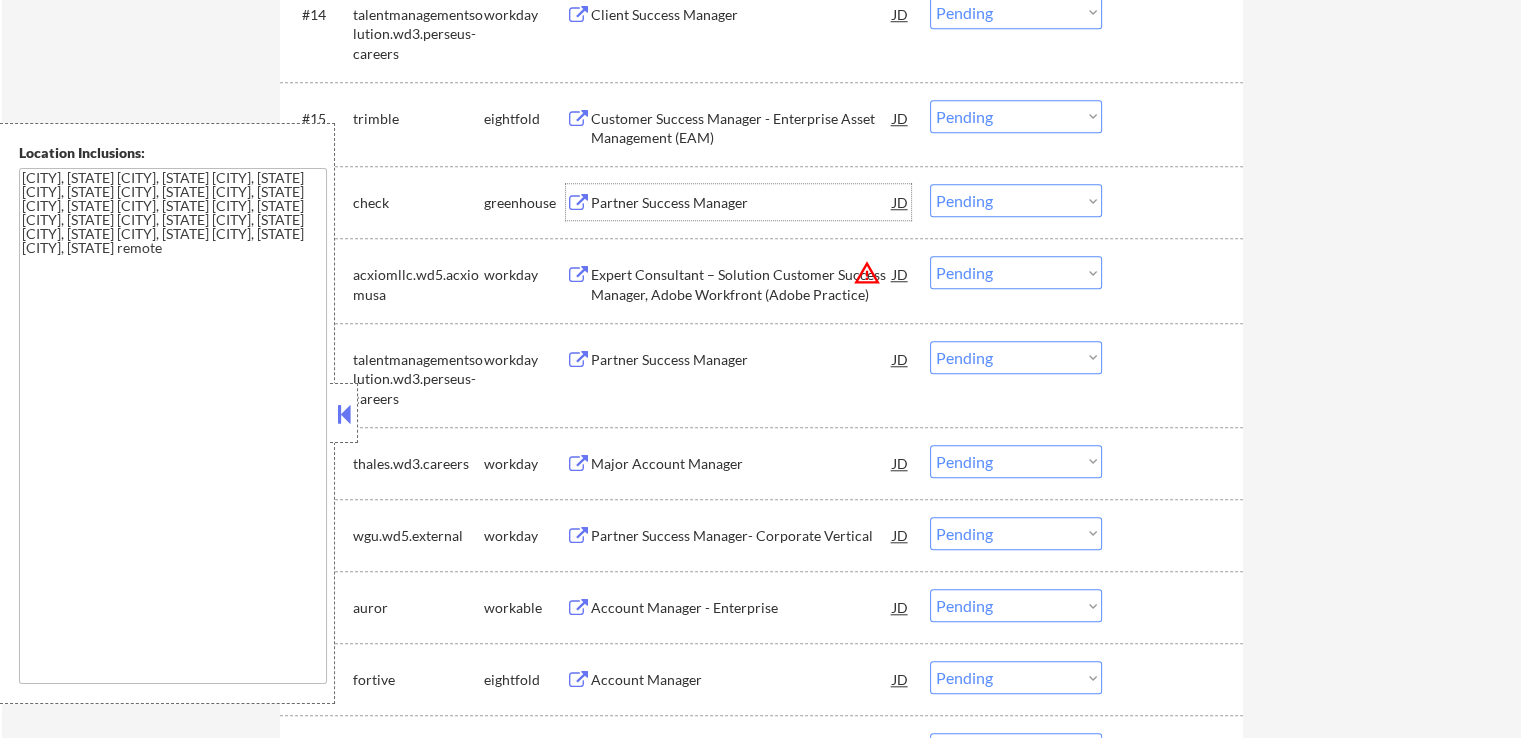 click on "Choose an option... Pending Applied Excluded (Questions) Excluded (Expired) Excluded (Location) Excluded (Bad Match) Excluded (Blocklist) Excluded (Salary) Excluded (Other)" at bounding box center (1016, 200) 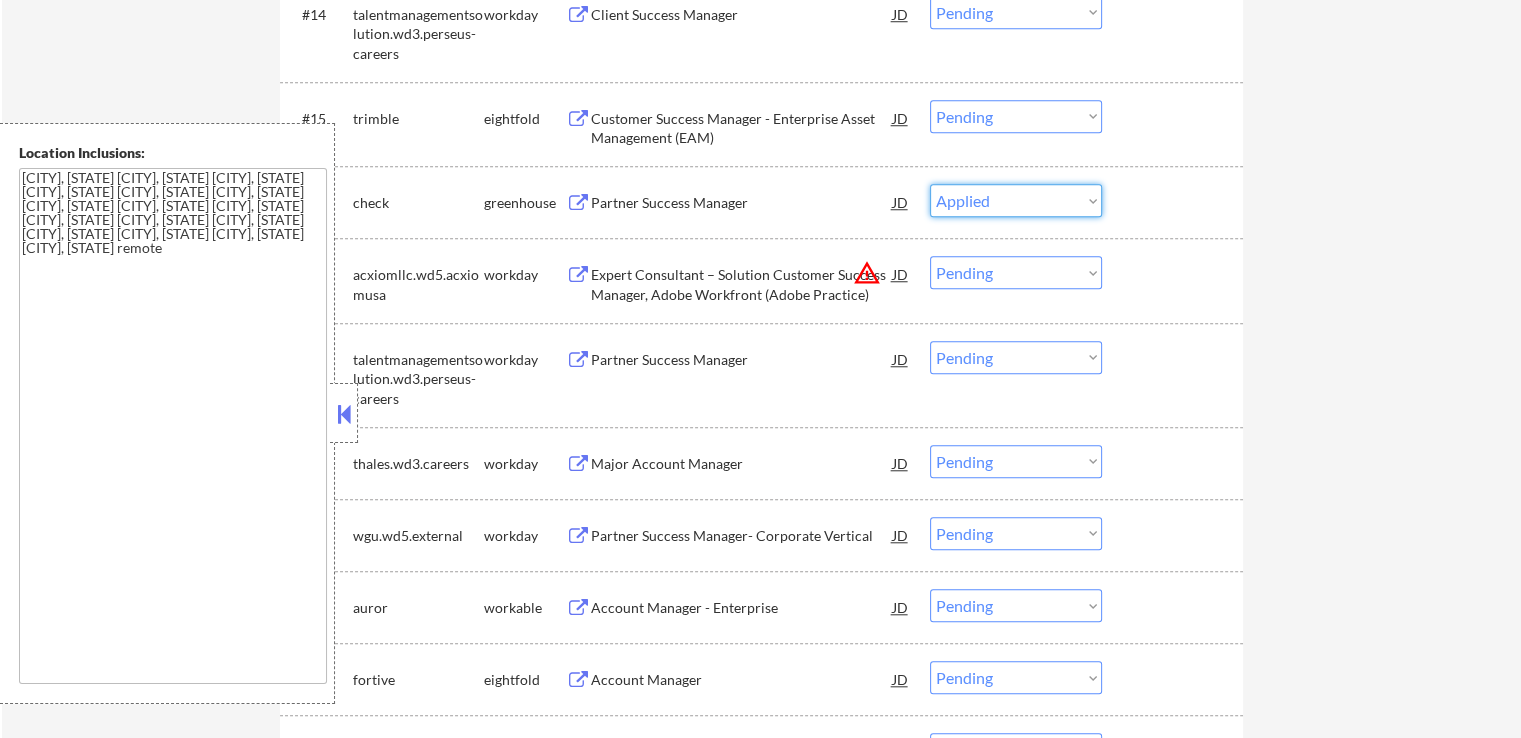click on "Choose an option... Pending Applied Excluded (Questions) Excluded (Expired) Excluded (Location) Excluded (Bad Match) Excluded (Blocklist) Excluded (Salary) Excluded (Other)" at bounding box center (1016, 200) 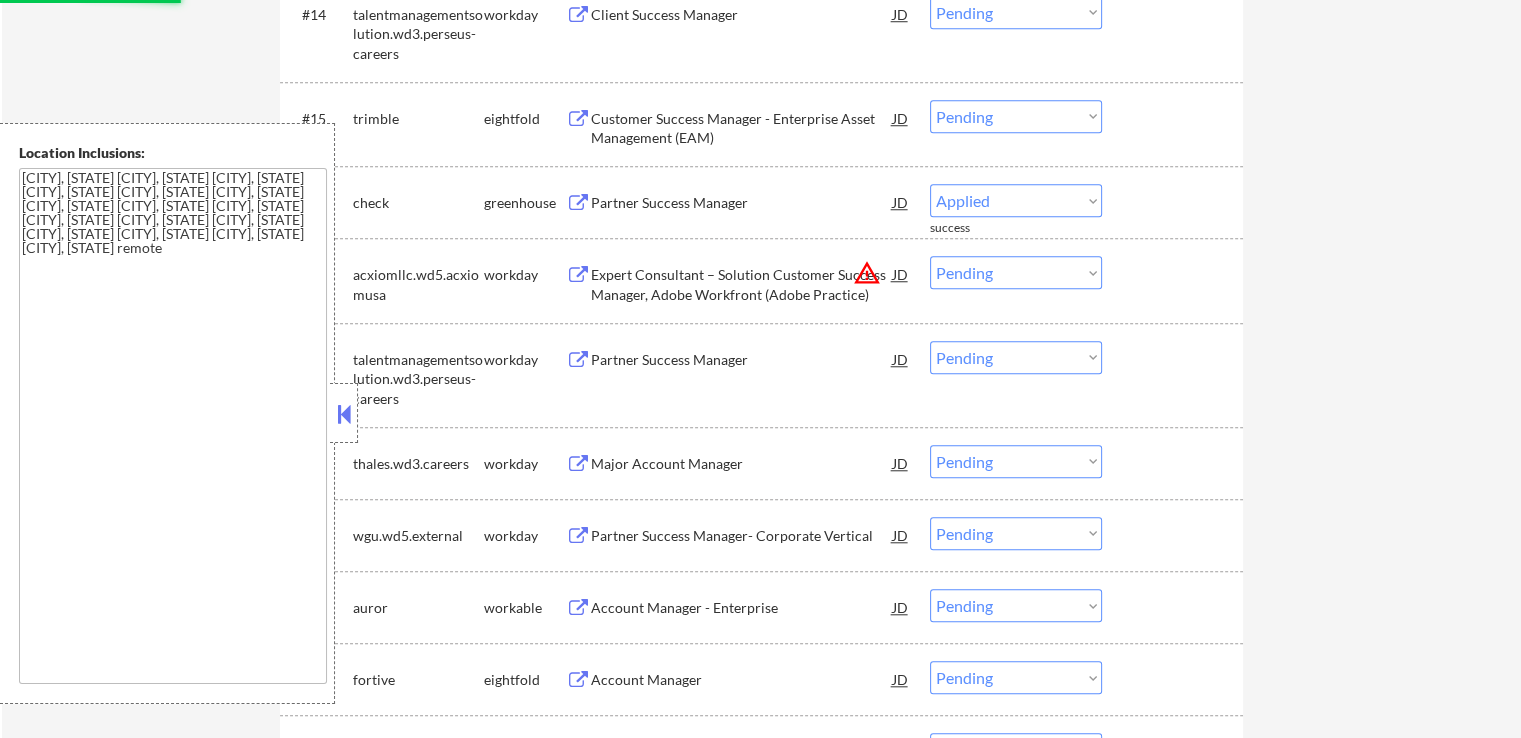 select on ""pending"" 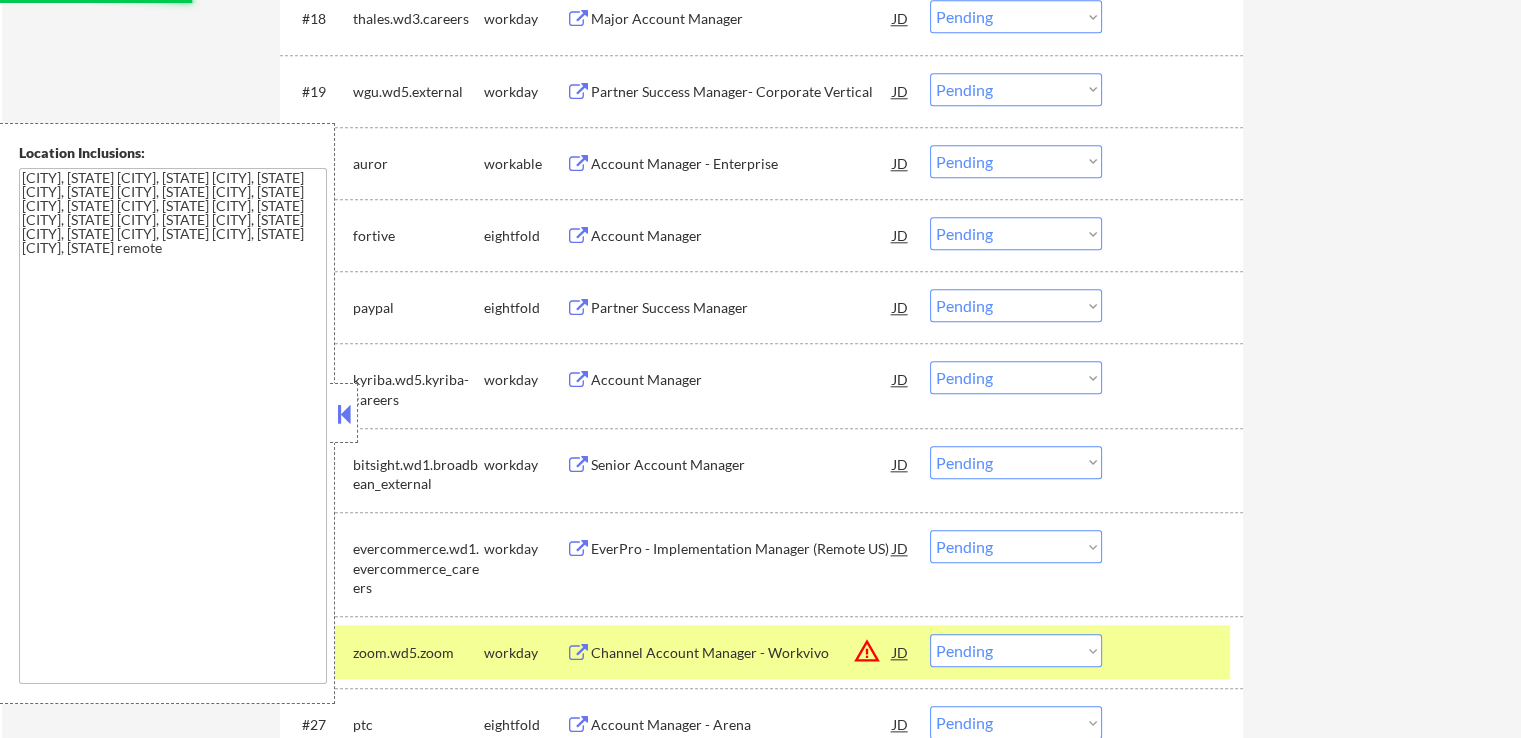 scroll, scrollTop: 2107, scrollLeft: 0, axis: vertical 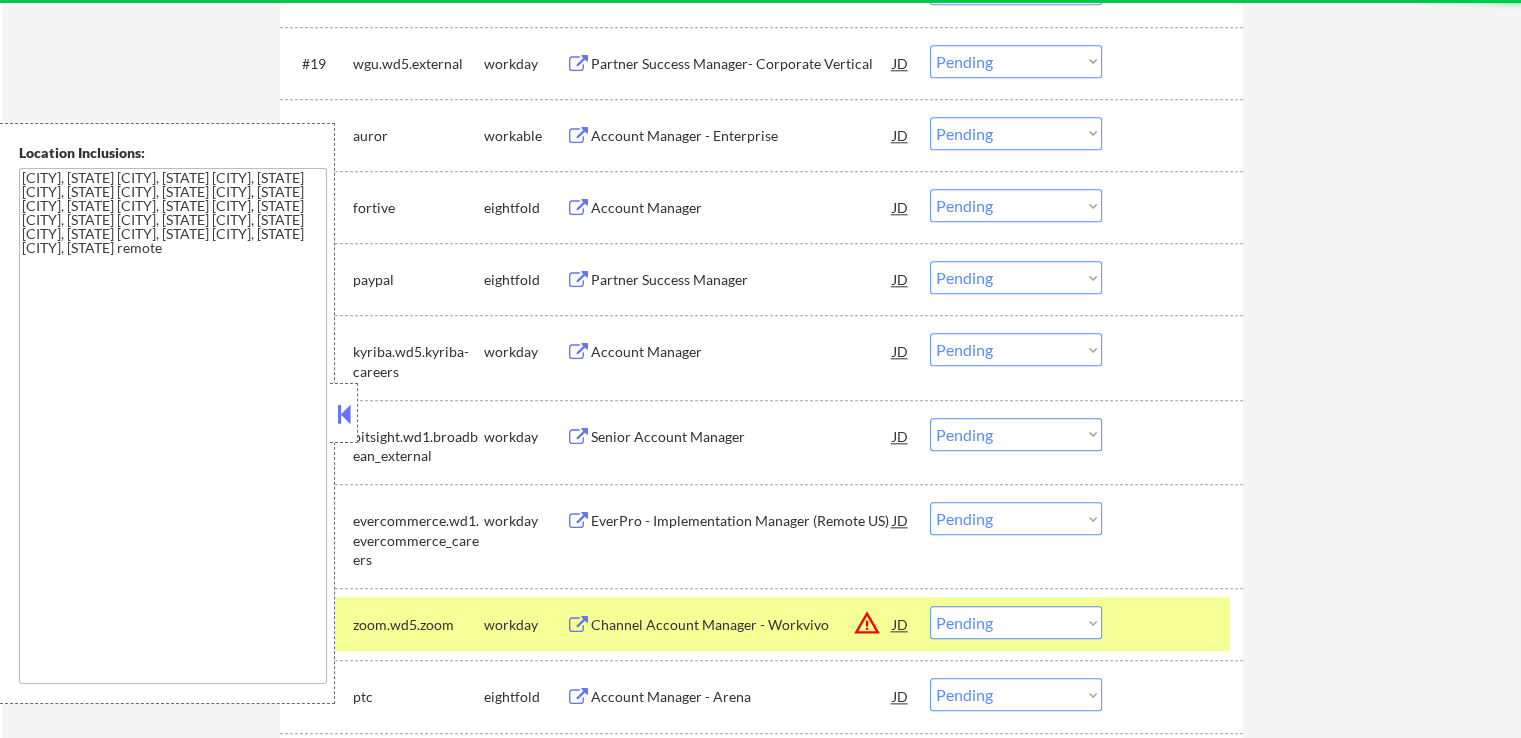 click on "Account Manager - Enterprise" at bounding box center (742, 136) 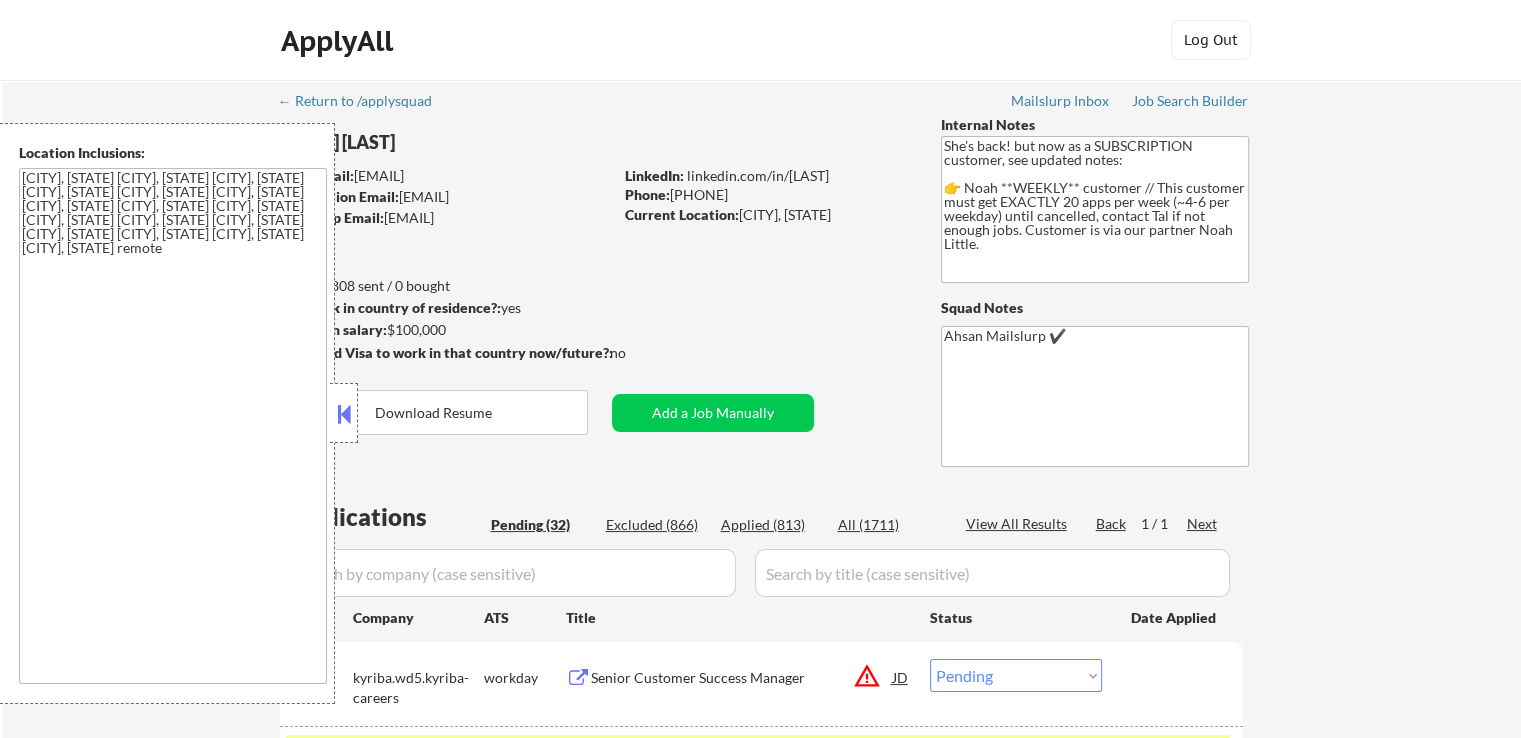 scroll, scrollTop: 300, scrollLeft: 0, axis: vertical 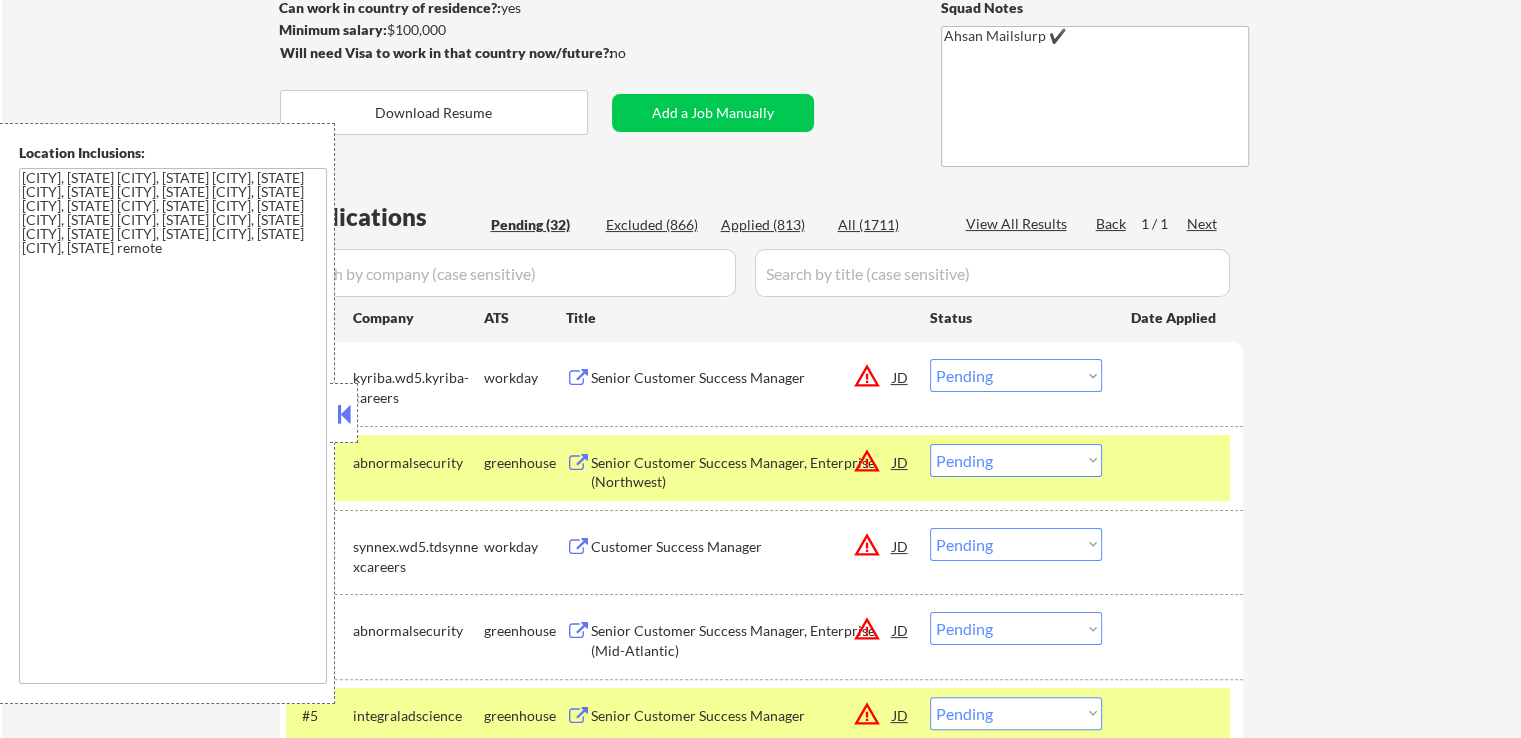 click on "Applied (813)" at bounding box center (771, 225) 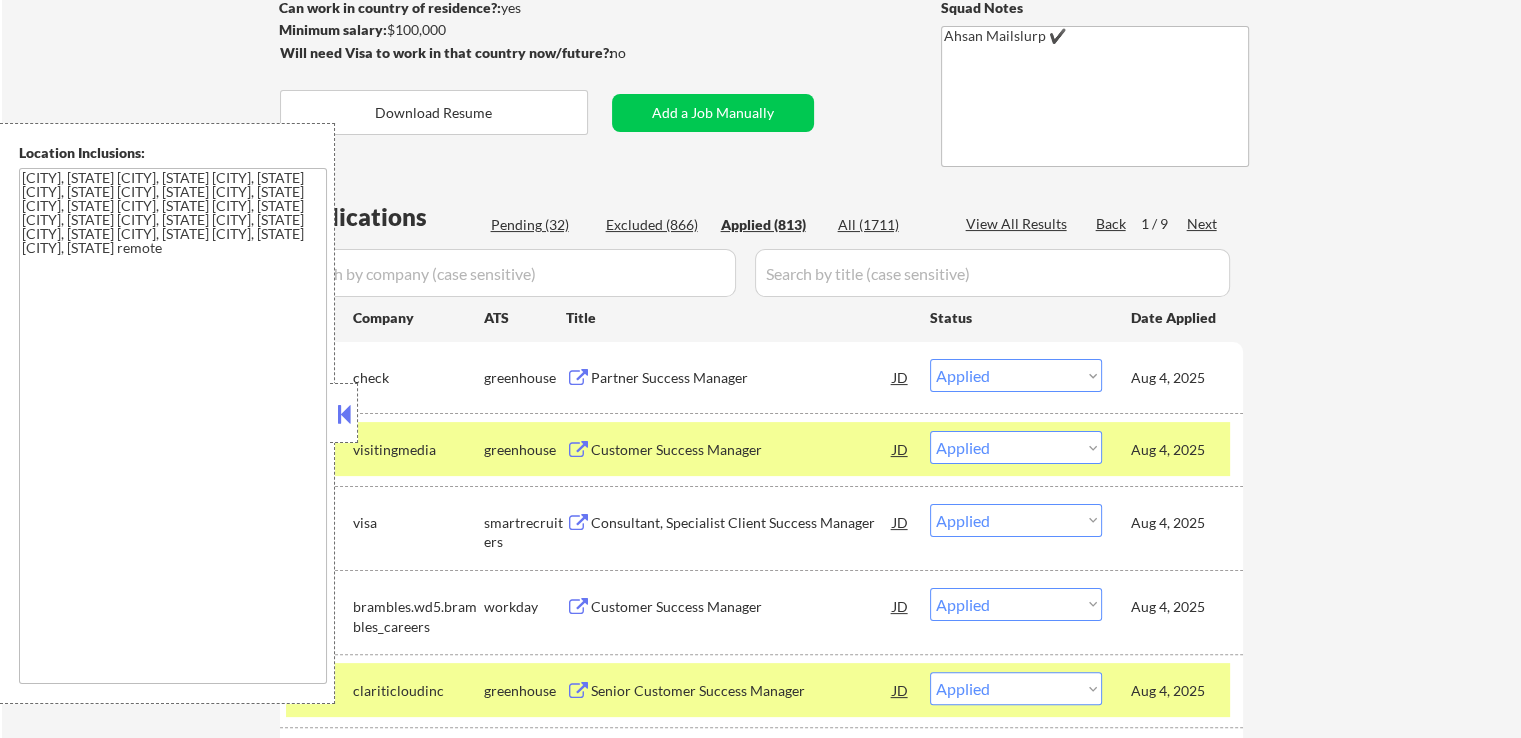 scroll, scrollTop: 400, scrollLeft: 0, axis: vertical 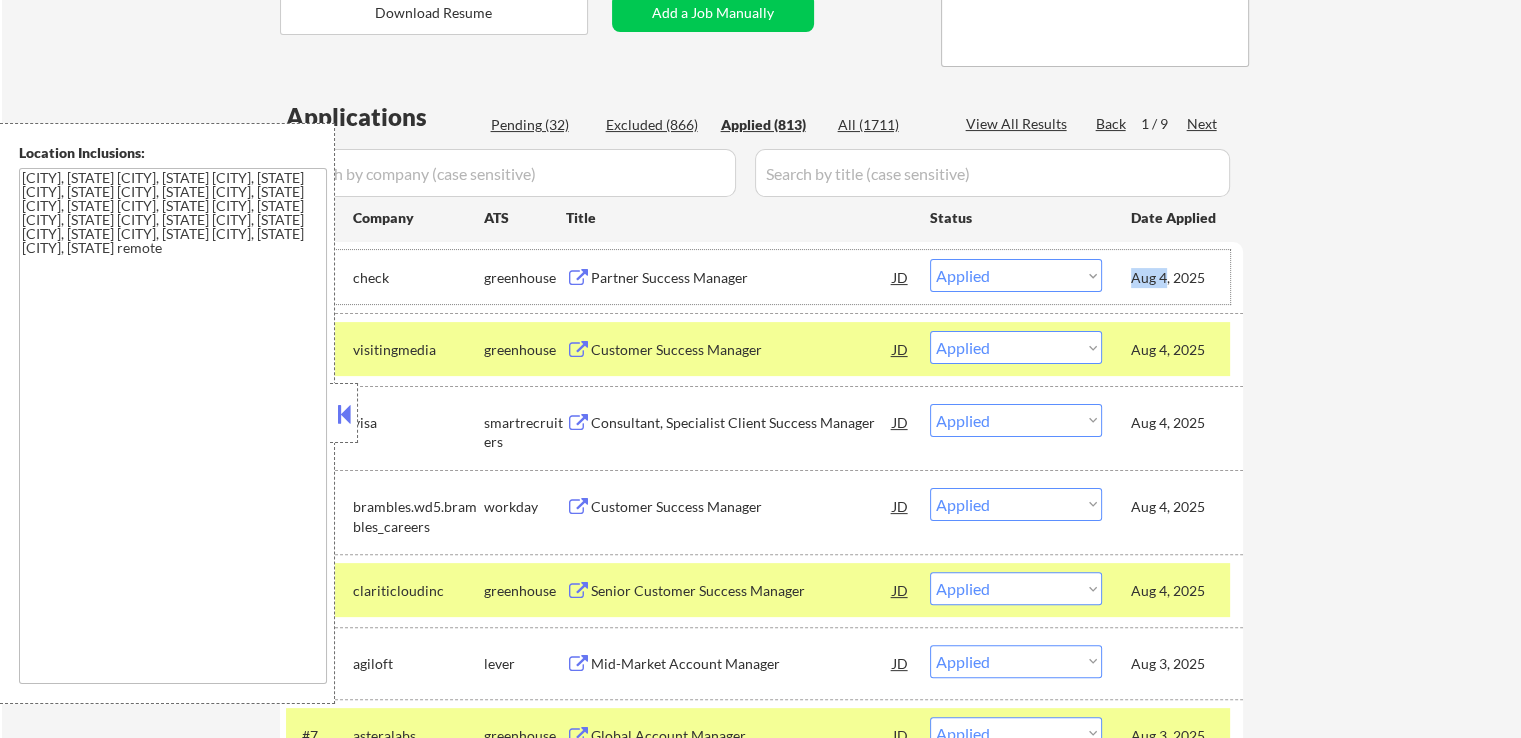 drag, startPoint x: 1135, startPoint y: 276, endPoint x: 1162, endPoint y: 279, distance: 27.166155 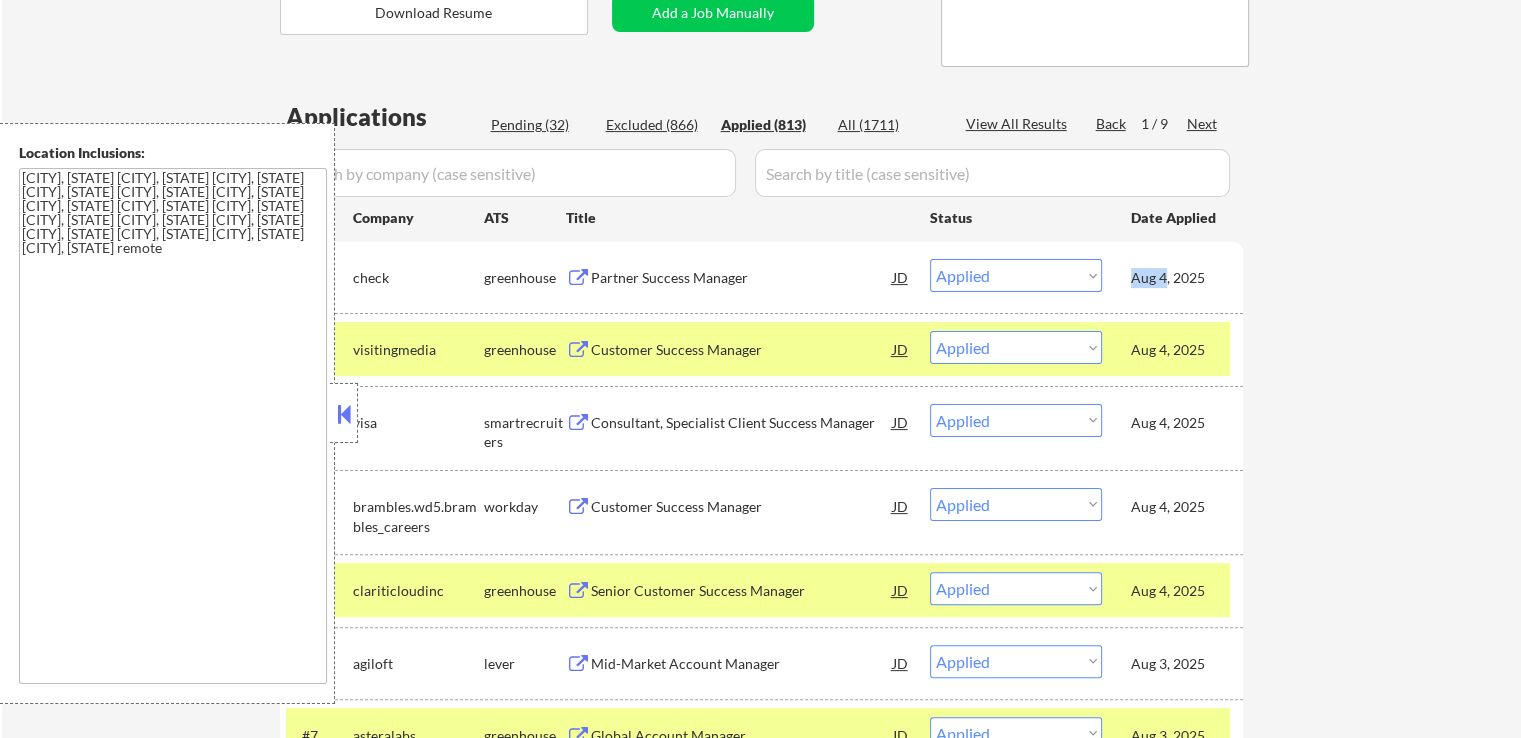 copy on "Aug 4" 